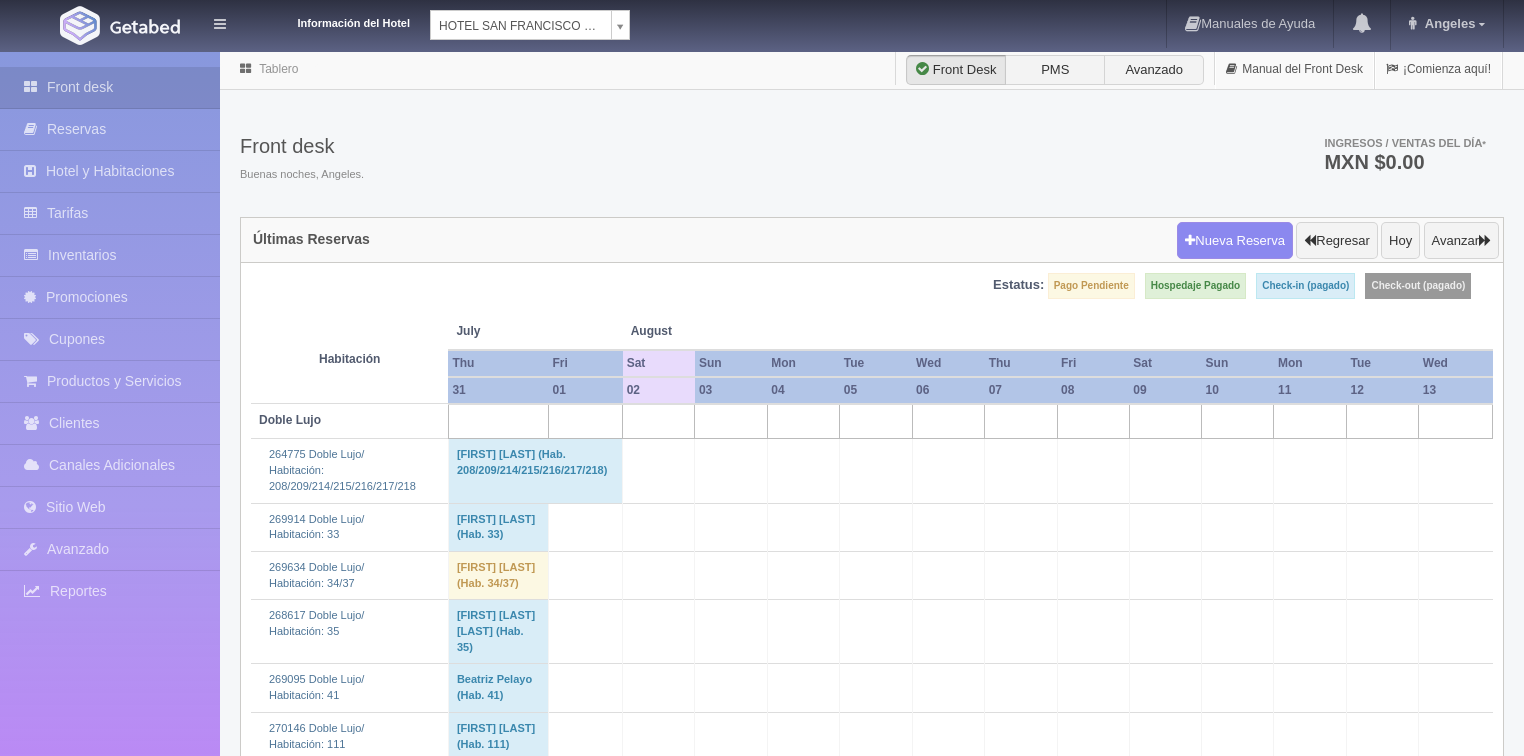 scroll, scrollTop: 0, scrollLeft: 0, axis: both 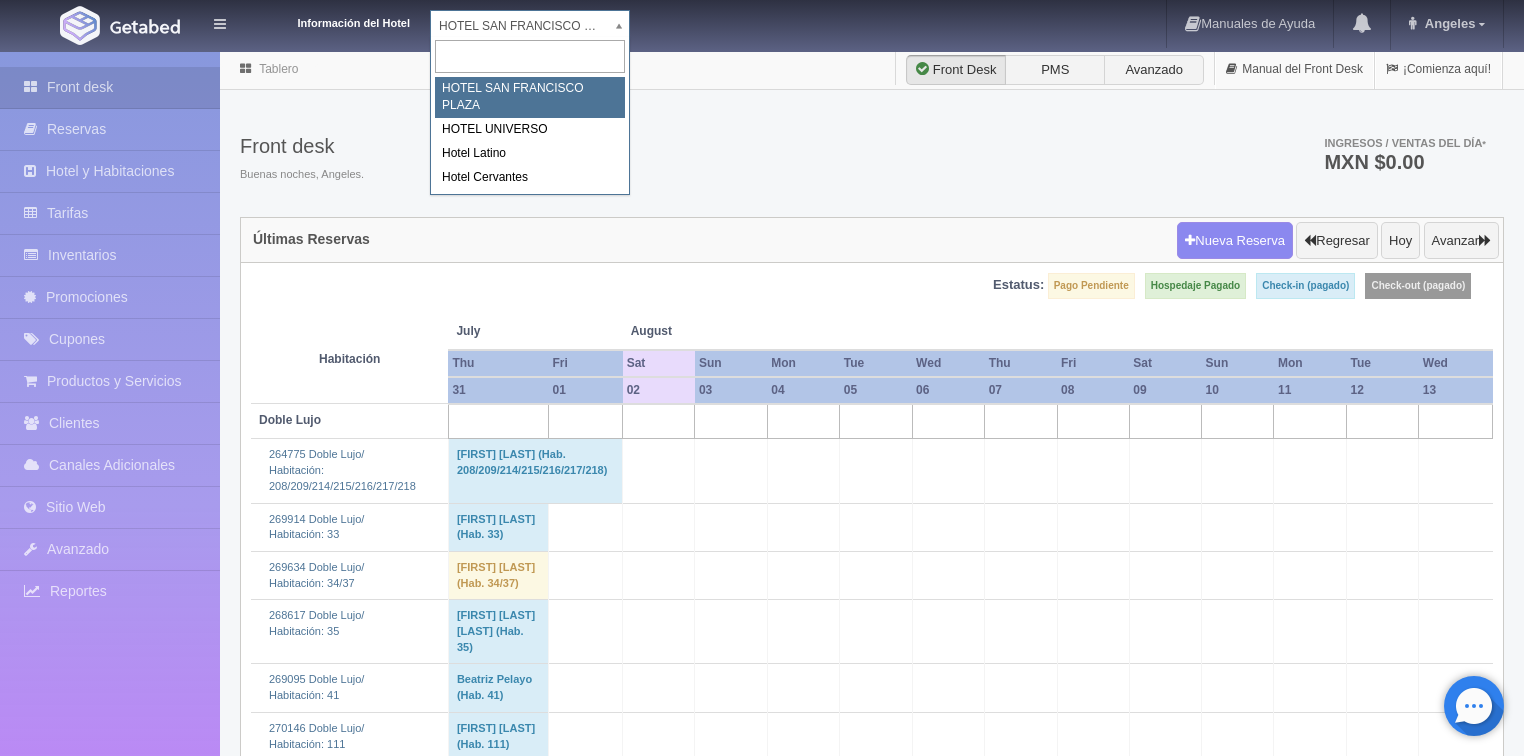 drag, startPoint x: 467, startPoint y: 16, endPoint x: 484, endPoint y: 56, distance: 43.462627 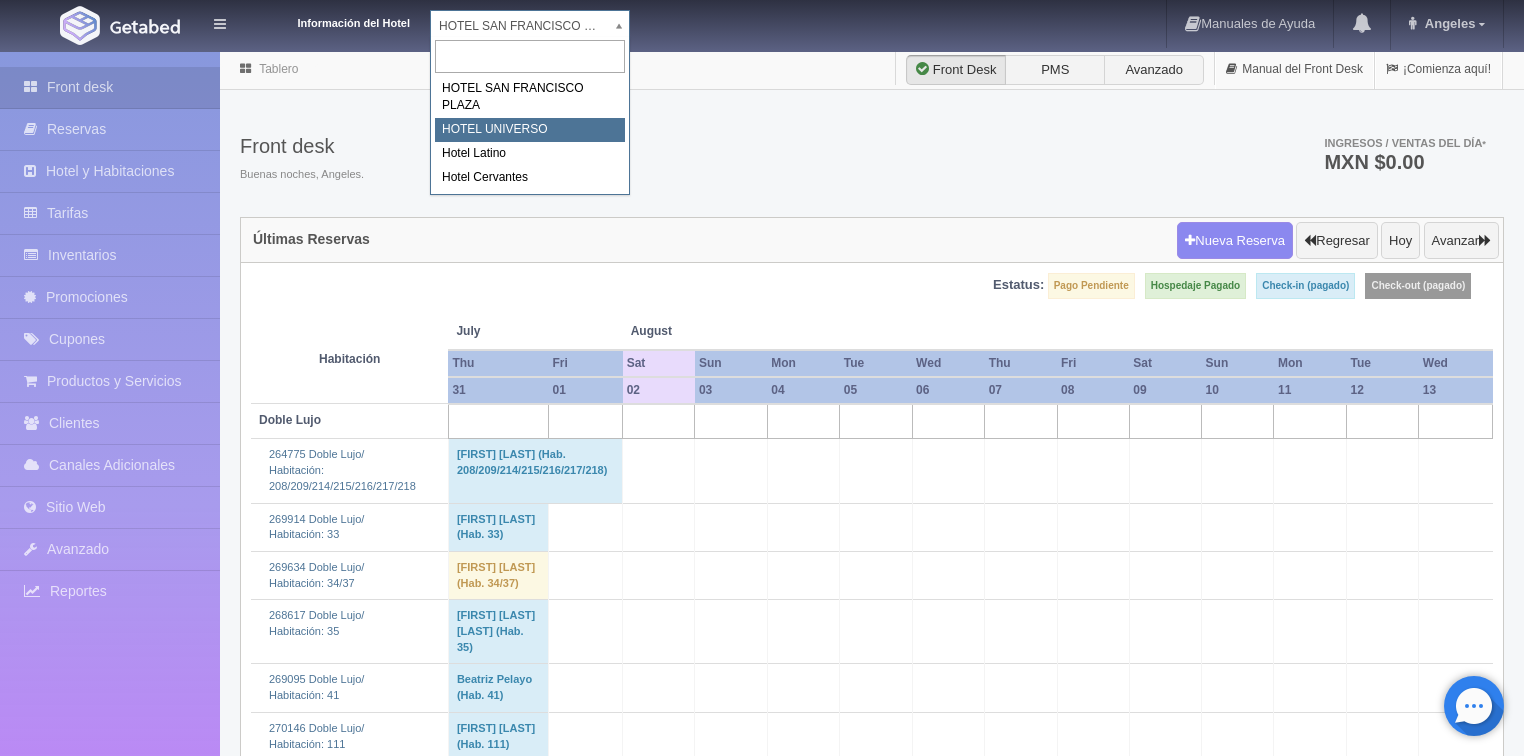 select on "358" 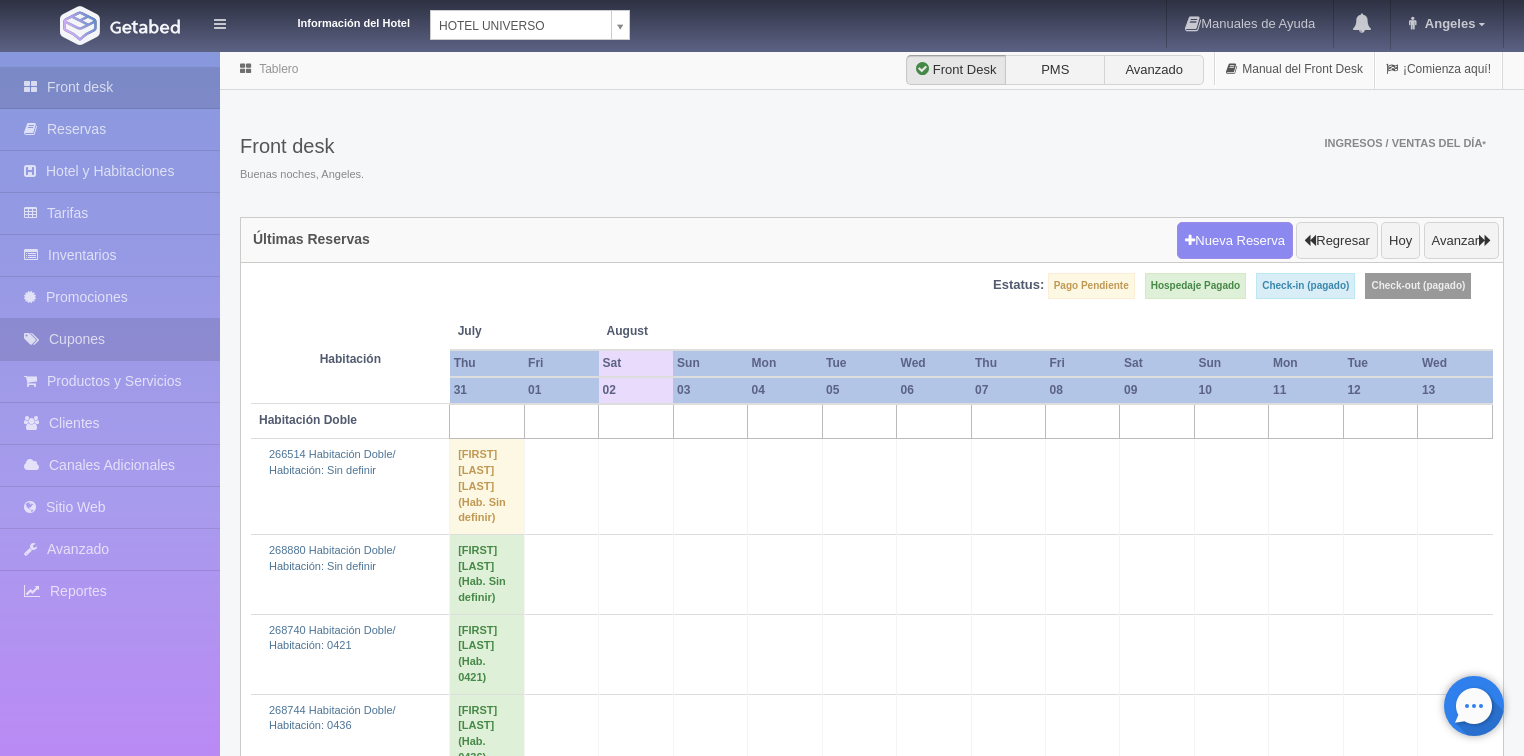 scroll, scrollTop: 0, scrollLeft: 0, axis: both 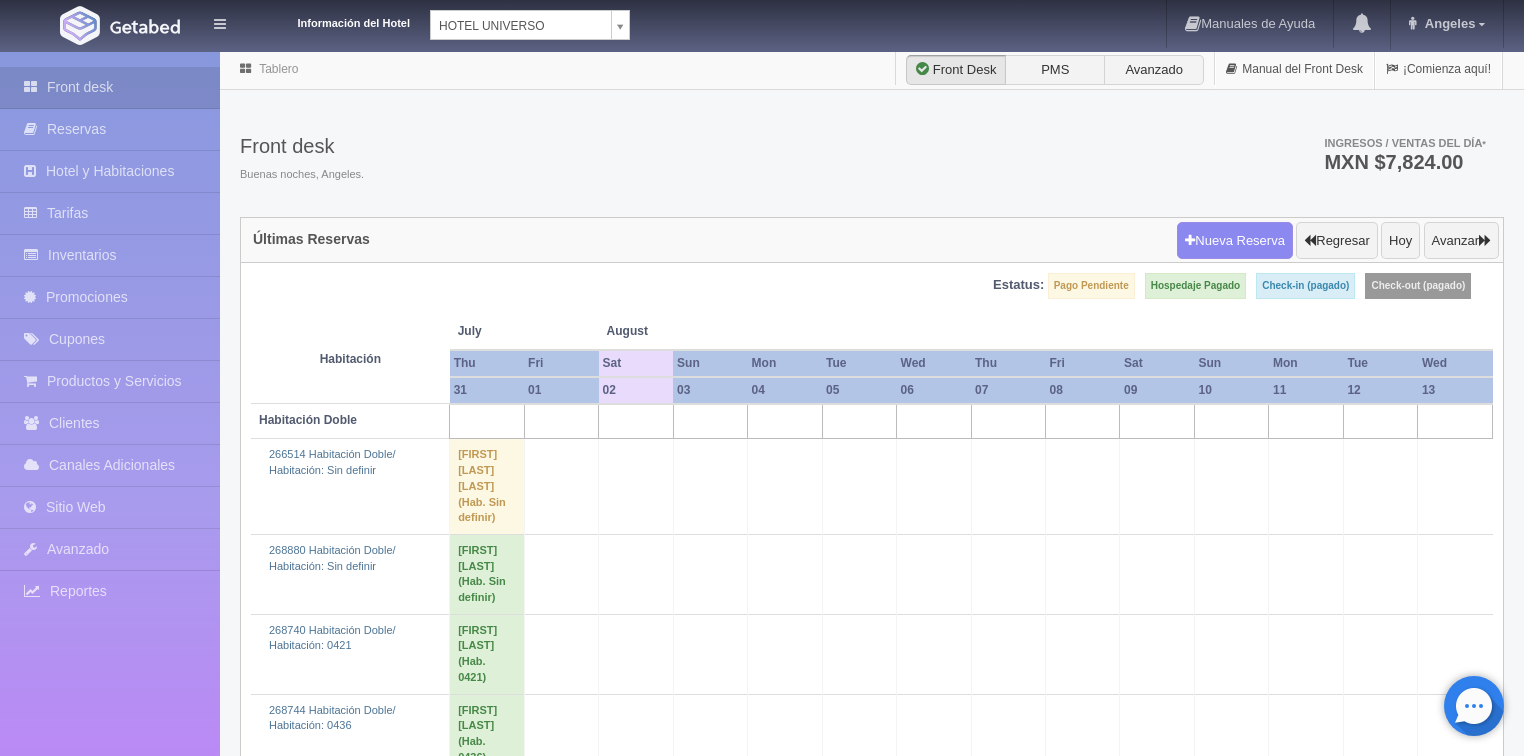 drag, startPoint x: 84, startPoint y: 253, endPoint x: 780, endPoint y: 317, distance: 698.93634 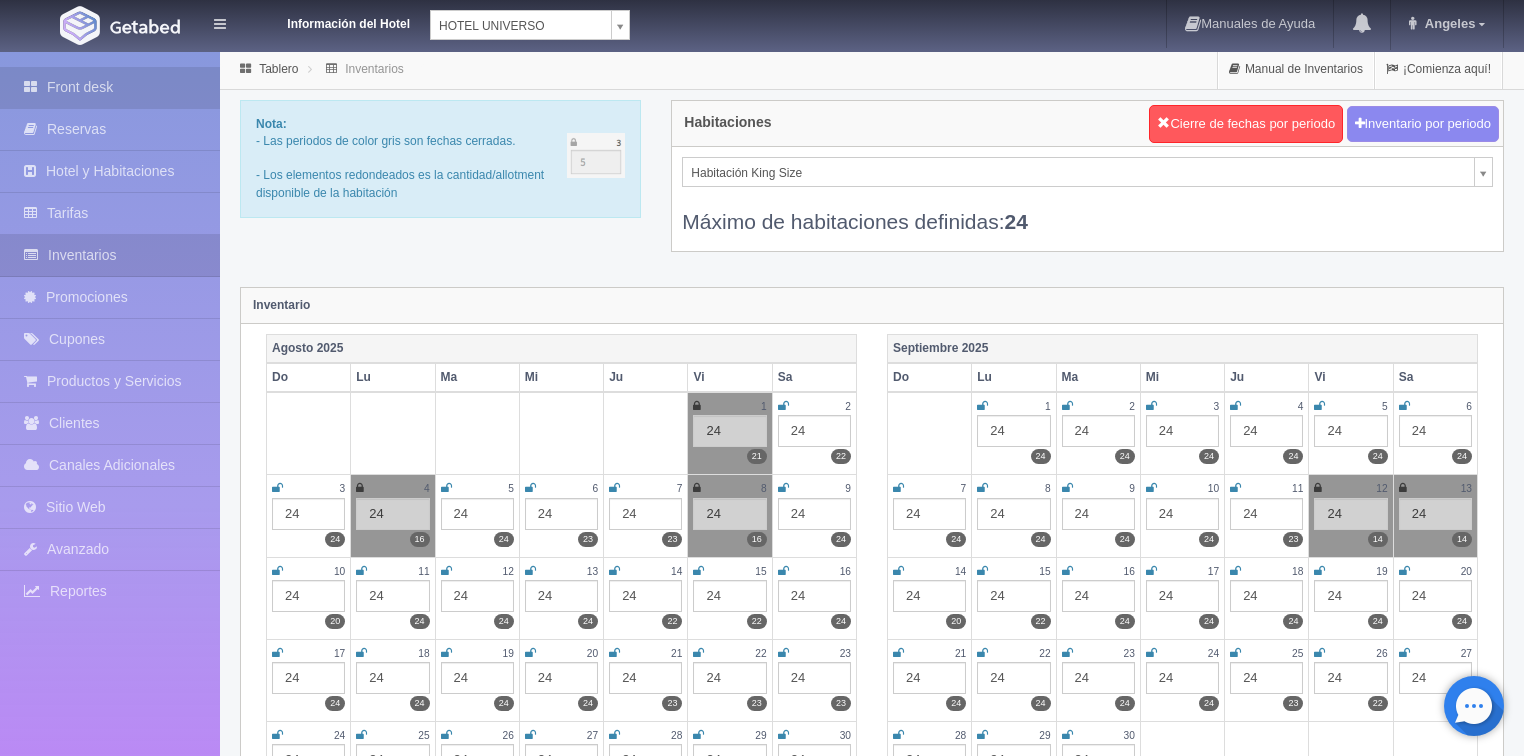 scroll, scrollTop: 0, scrollLeft: 0, axis: both 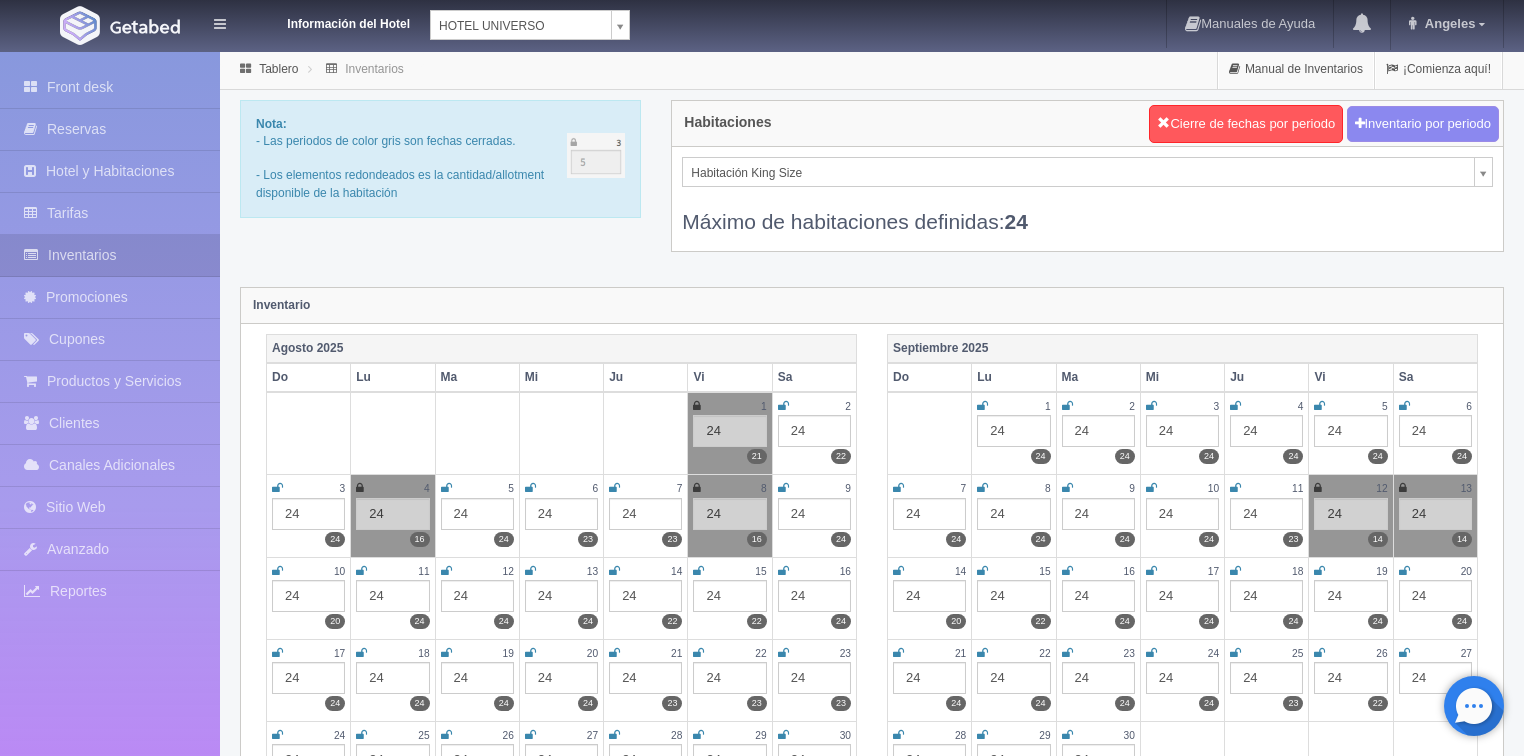 click on "Información del Hotel
HOTEL UNIVERSO
HOTEL SAN FRANCISCO PLAZA
HOTEL UNIVERSO
Hotel Latino
Hotel Cervantes
Manuales de Ayuda
Actualizaciones recientes
Angeles
Mi Perfil
Salir / Log Out
Procesando...
Front desk
Reservas
Hotel y Habitaciones
Tarifas
Inventarios
Promociones
Cupones
Productos y Servicios" at bounding box center [762, 1768] 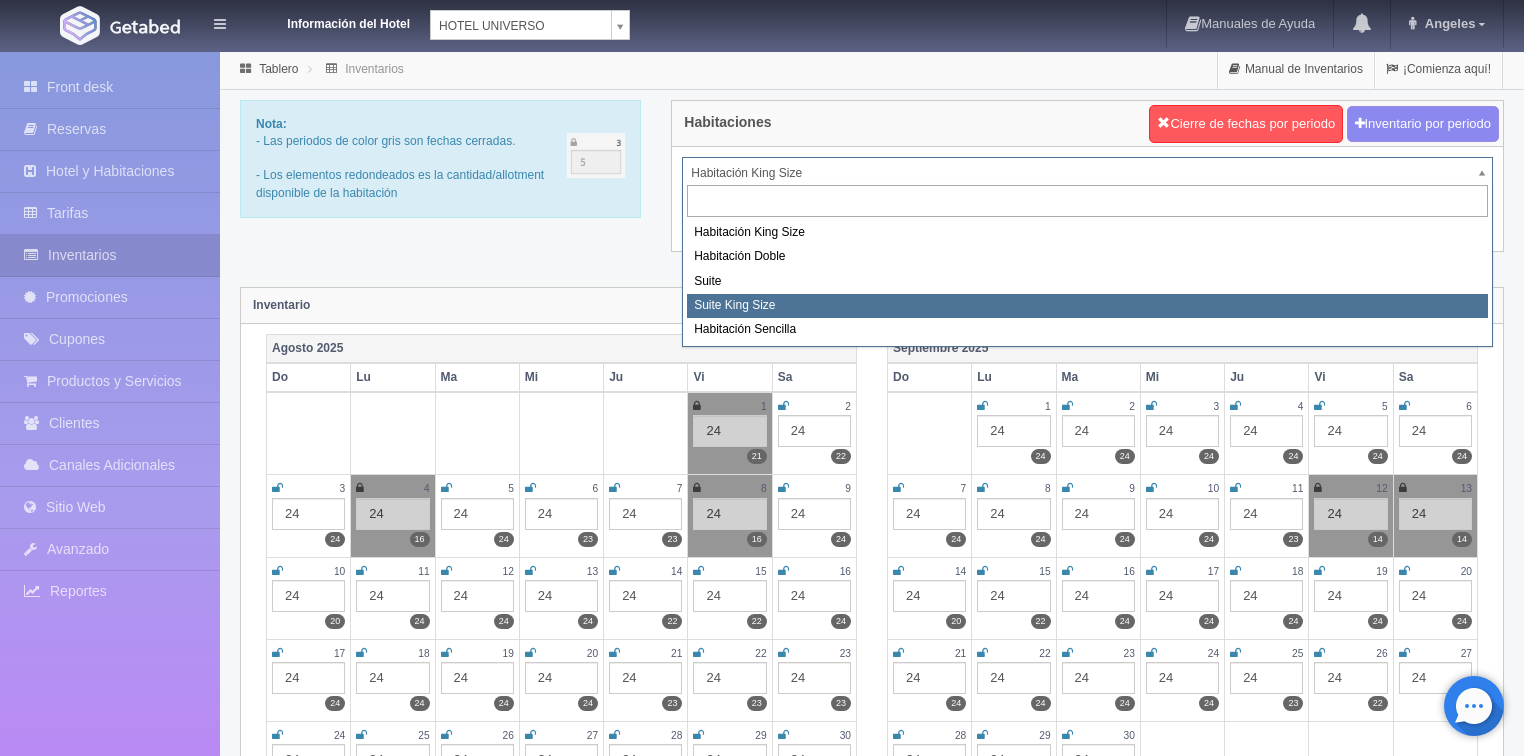 select on "588" 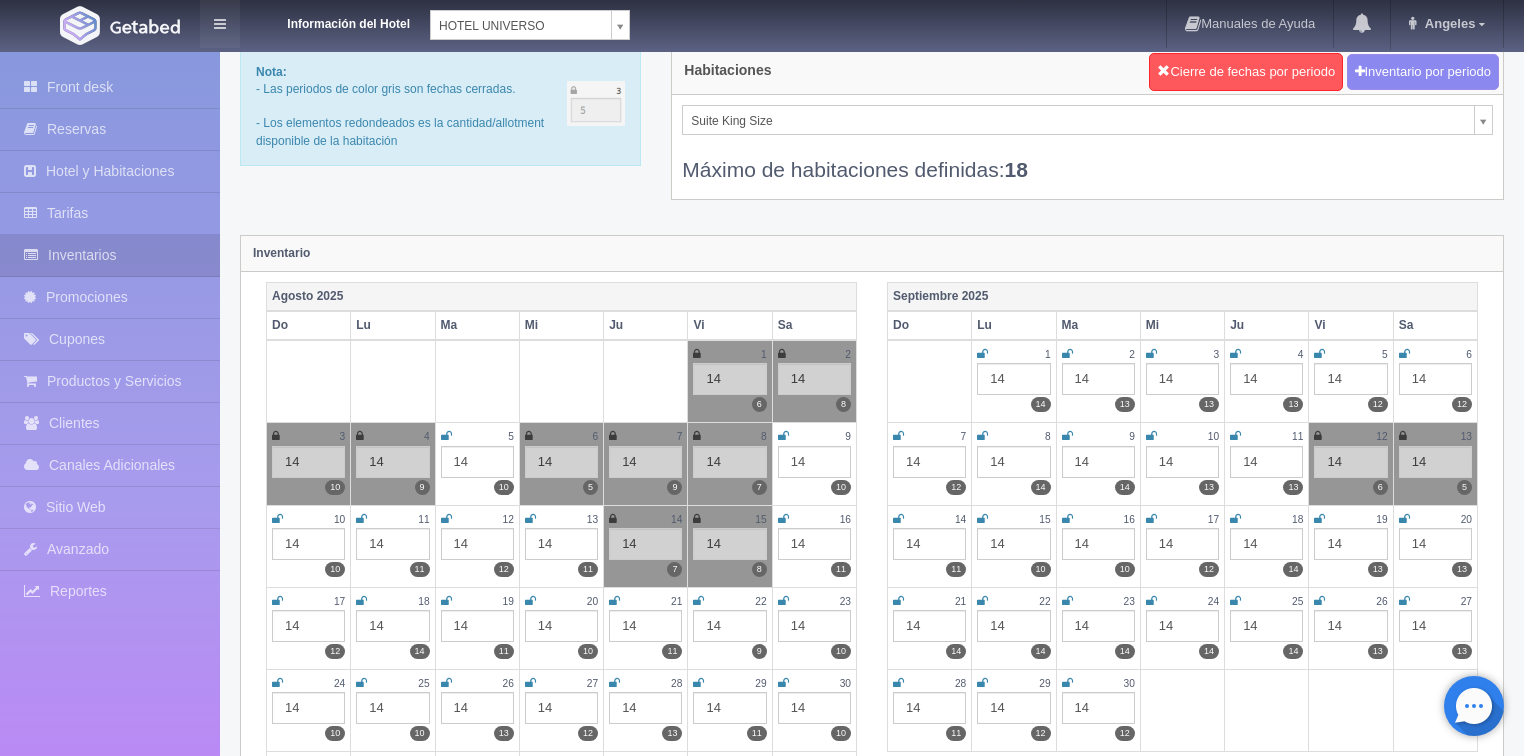 scroll, scrollTop: 80, scrollLeft: 0, axis: vertical 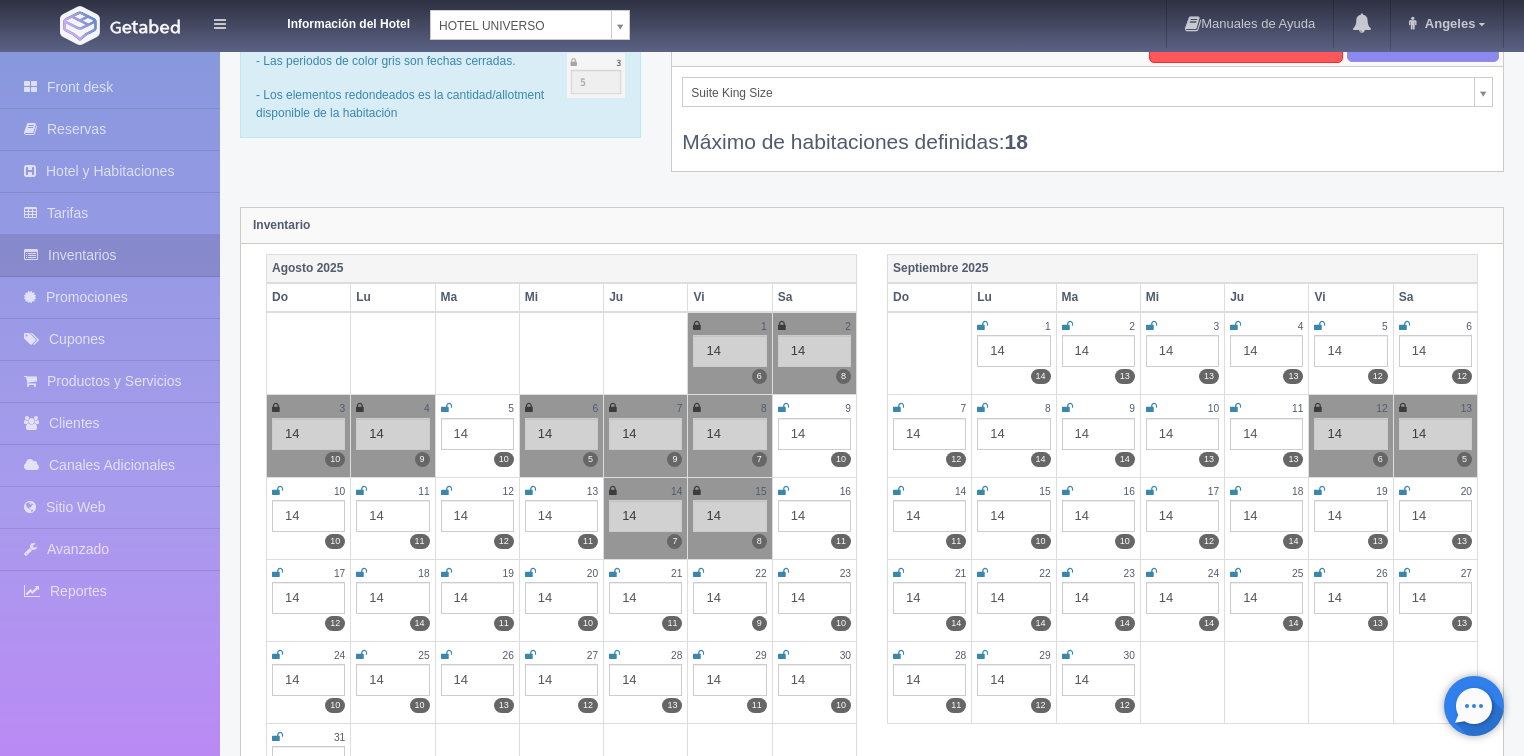 drag, startPoint x: 361, startPoint y: 402, endPoint x: 493, endPoint y: 449, distance: 140.11781 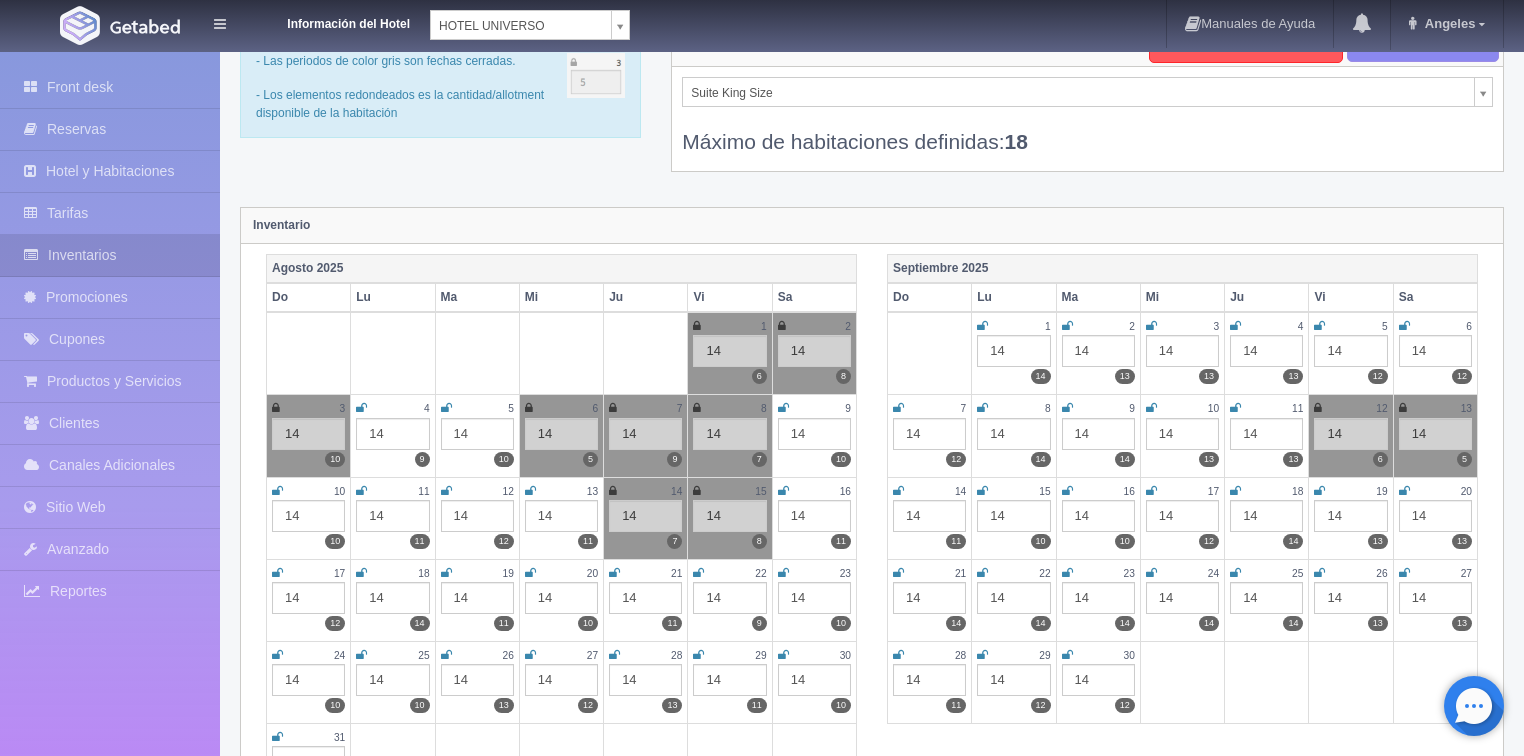 scroll, scrollTop: 0, scrollLeft: 0, axis: both 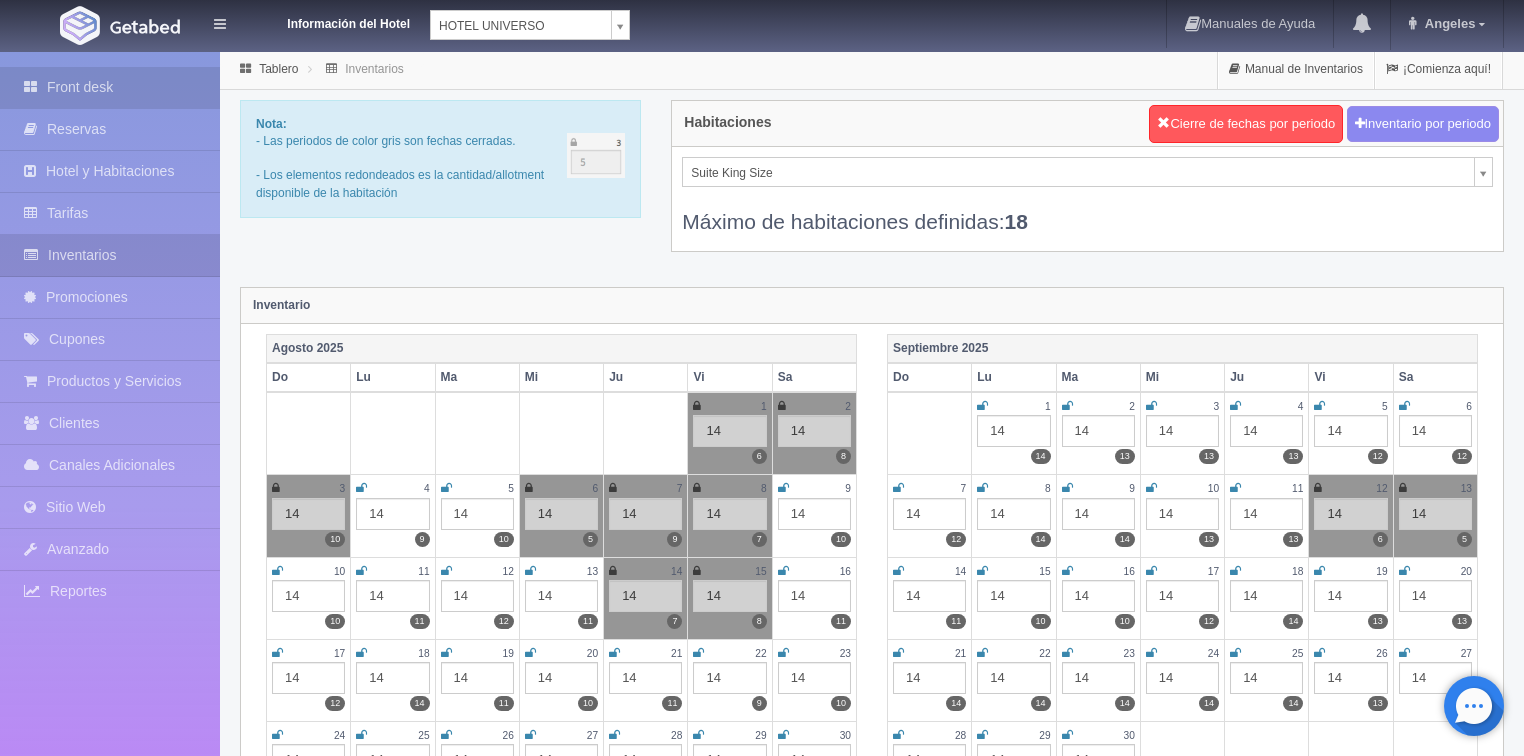click on "Front desk" at bounding box center (110, 87) 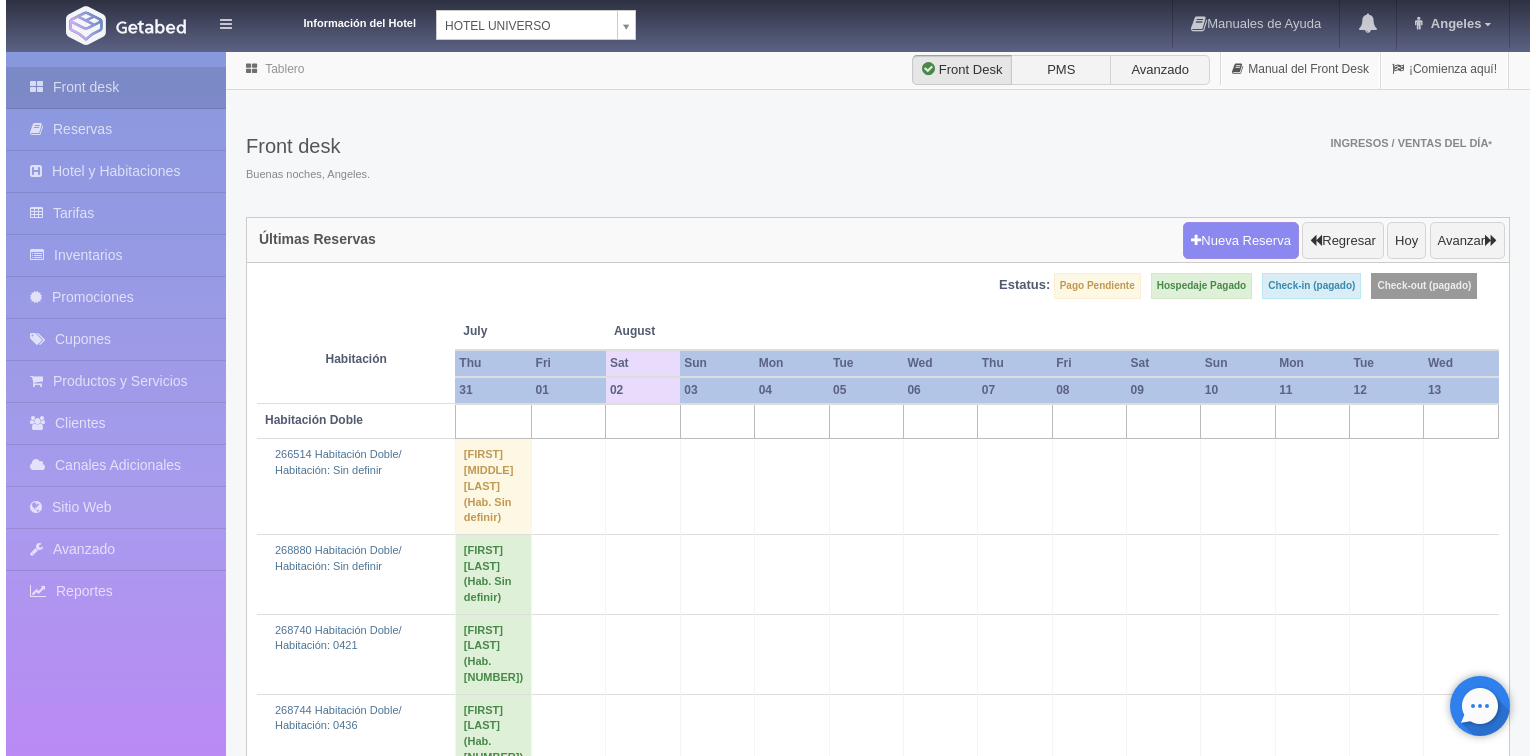 scroll, scrollTop: 0, scrollLeft: 0, axis: both 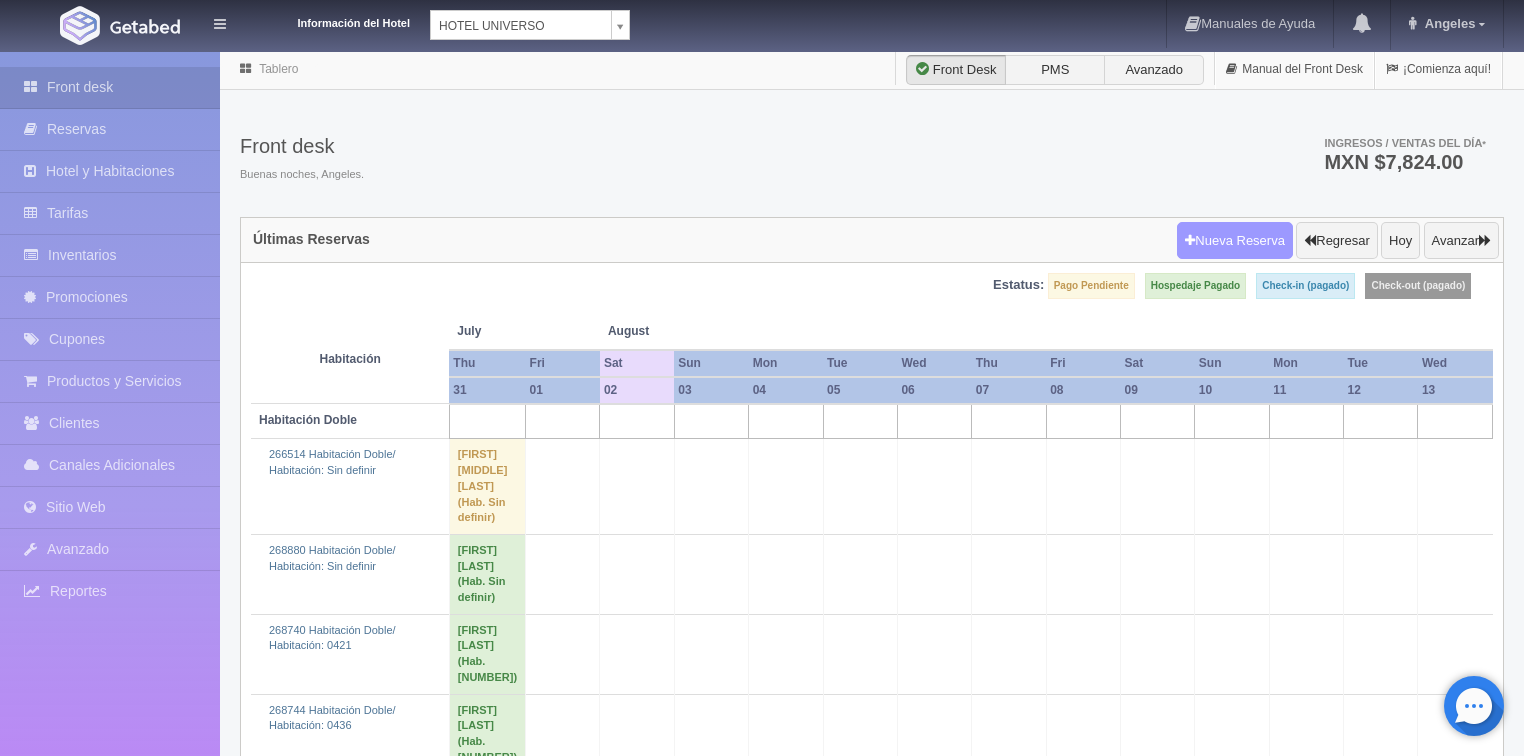 click on "Nueva Reserva" at bounding box center [1235, 241] 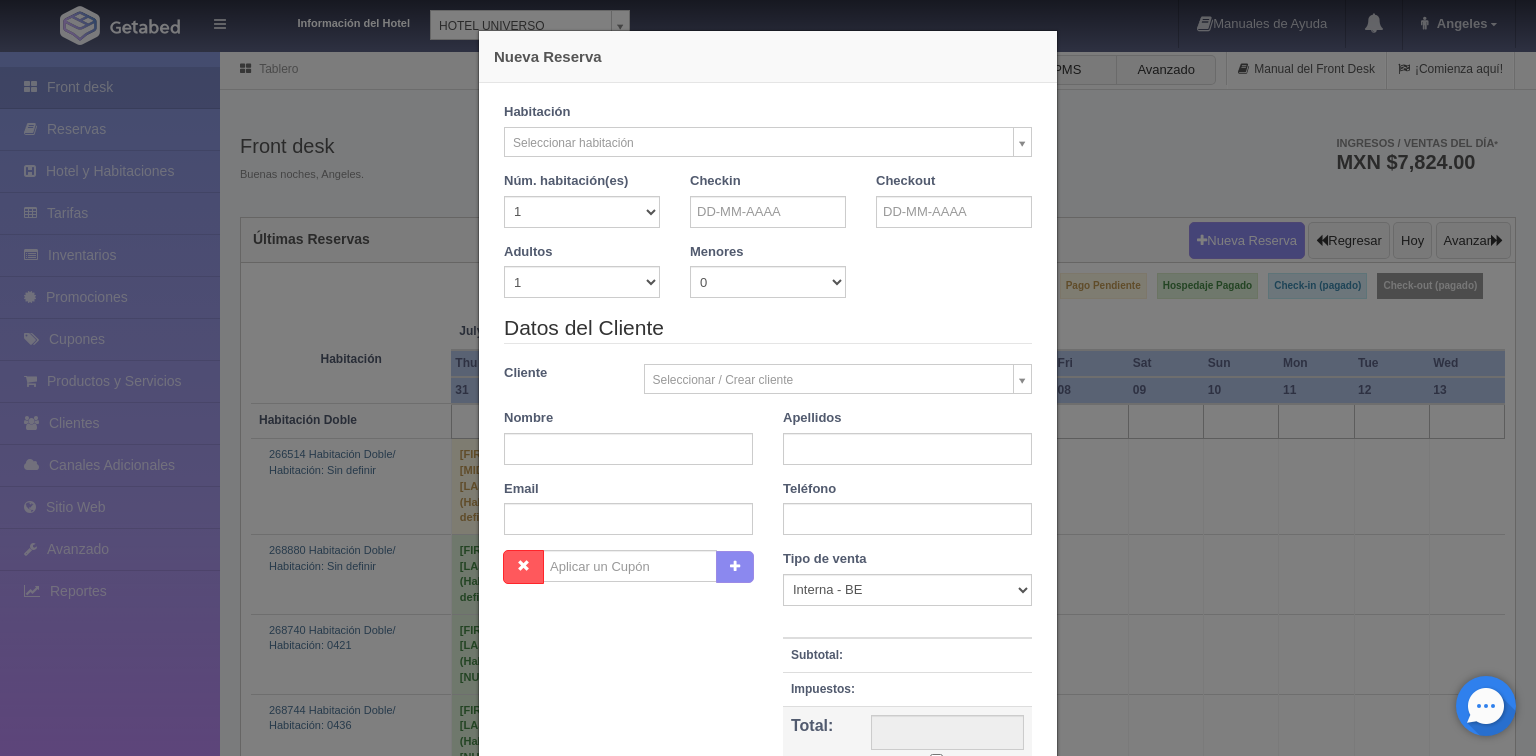 checkbox on "false" 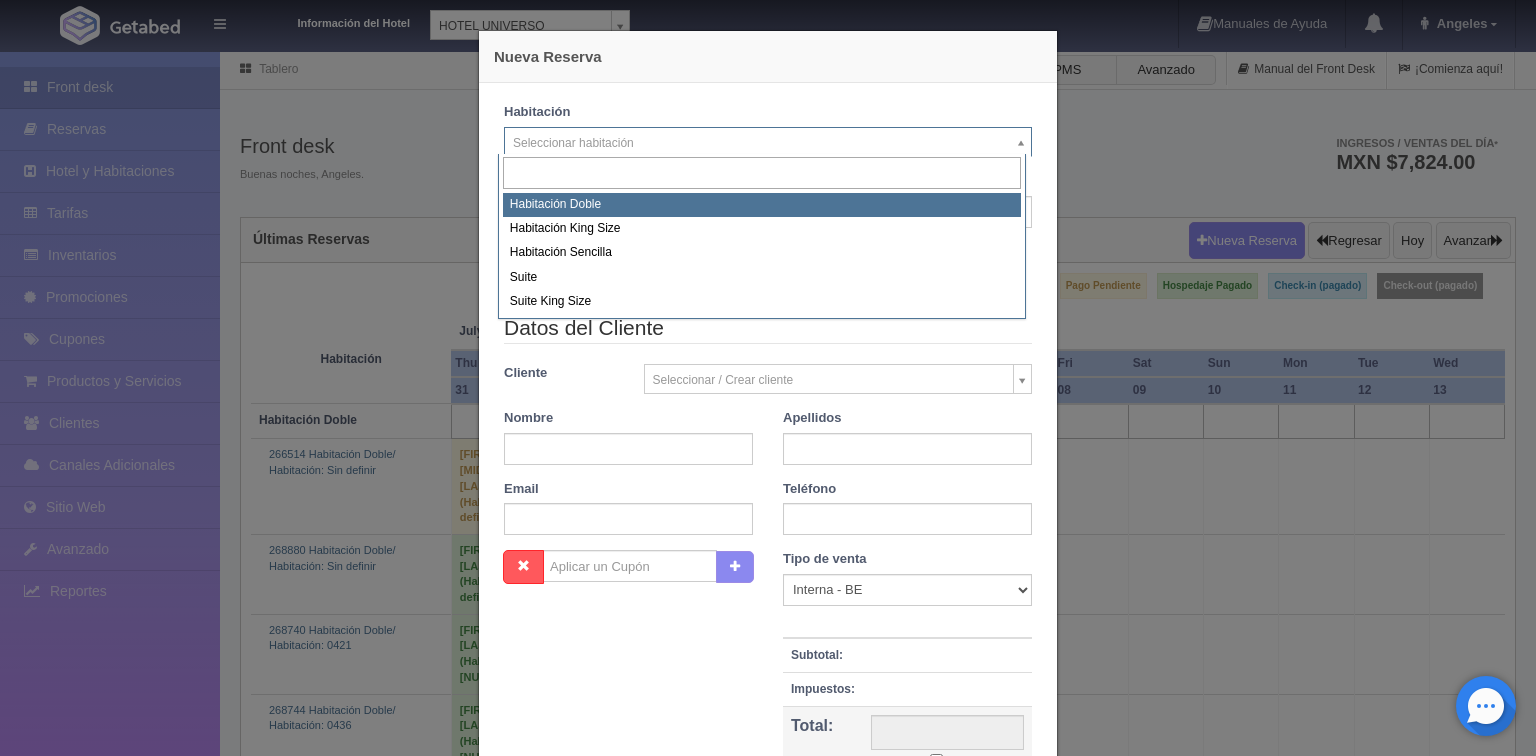 click on "Información del Hotel
HOTEL UNIVERSO
HOTEL SAN FRANCISCO PLAZA
HOTEL UNIVERSO
Hotel Latino
Hotel Cervantes
Manuales de Ayuda
Actualizaciones recientes
Angeles
Mi Perfil
Salir / Log Out
Procesando...
Front desk
Reservas
Hotel y Habitaciones
Tarifas
Inventarios
Promociones
Cupones
Productos y Servicios" at bounding box center [768, 3997] 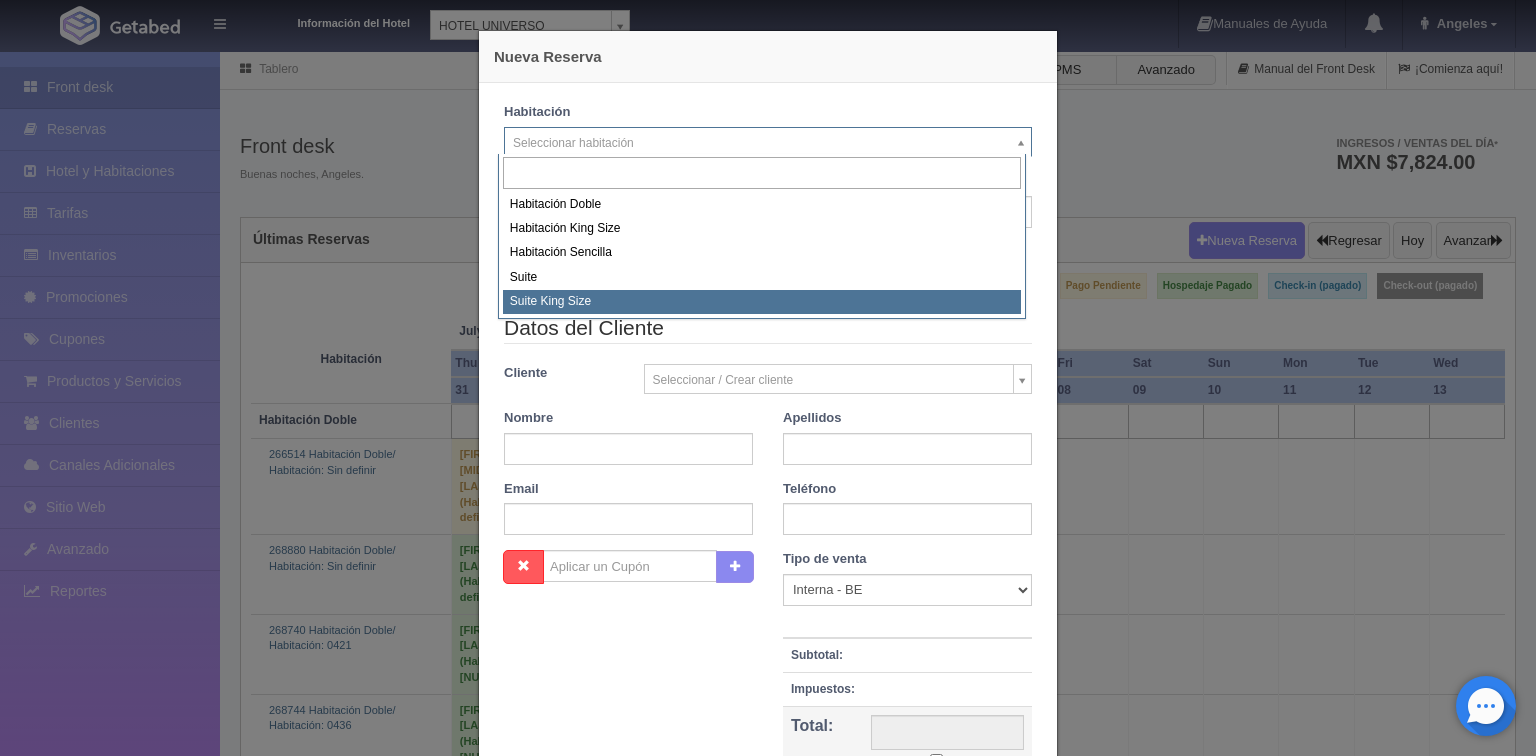 select on "588" 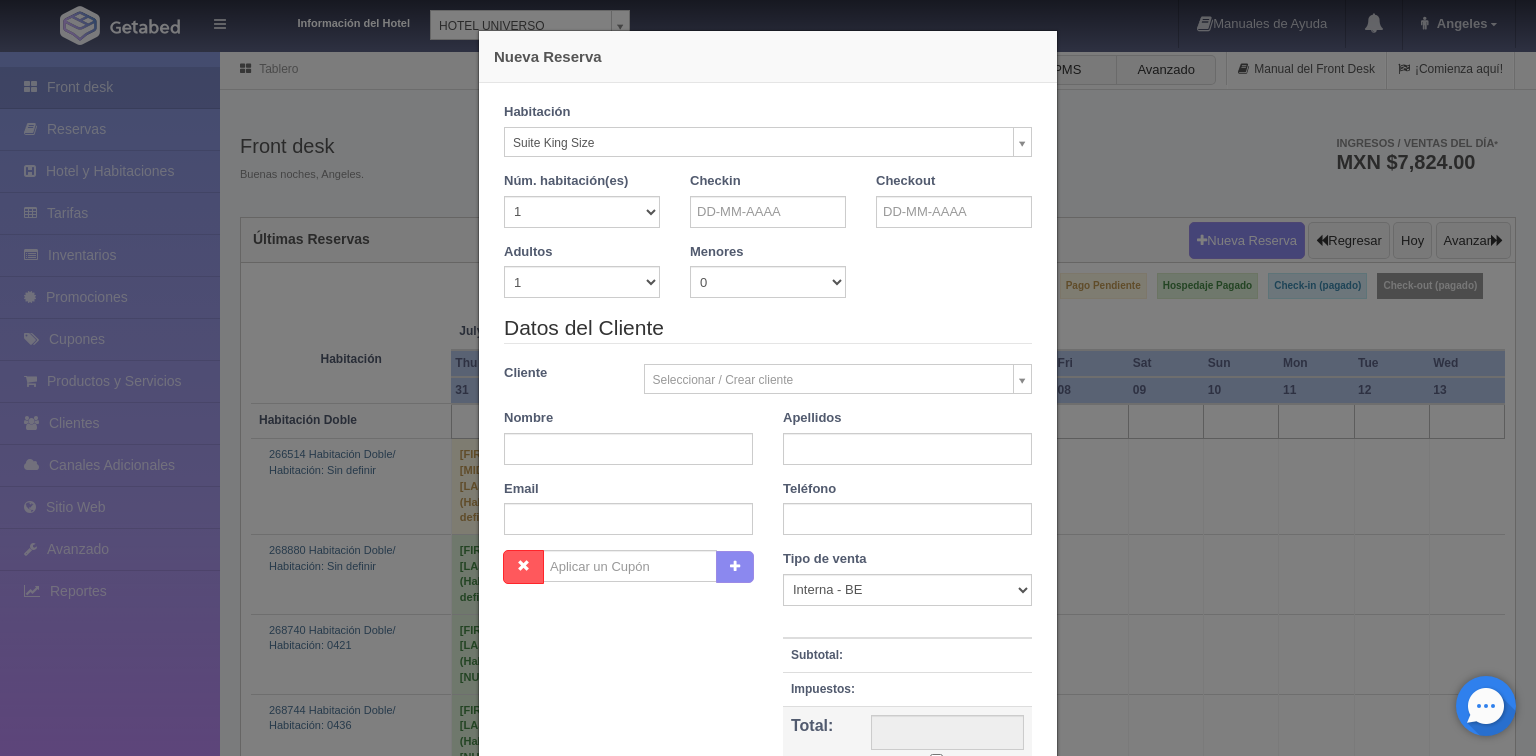 checkbox on "false" 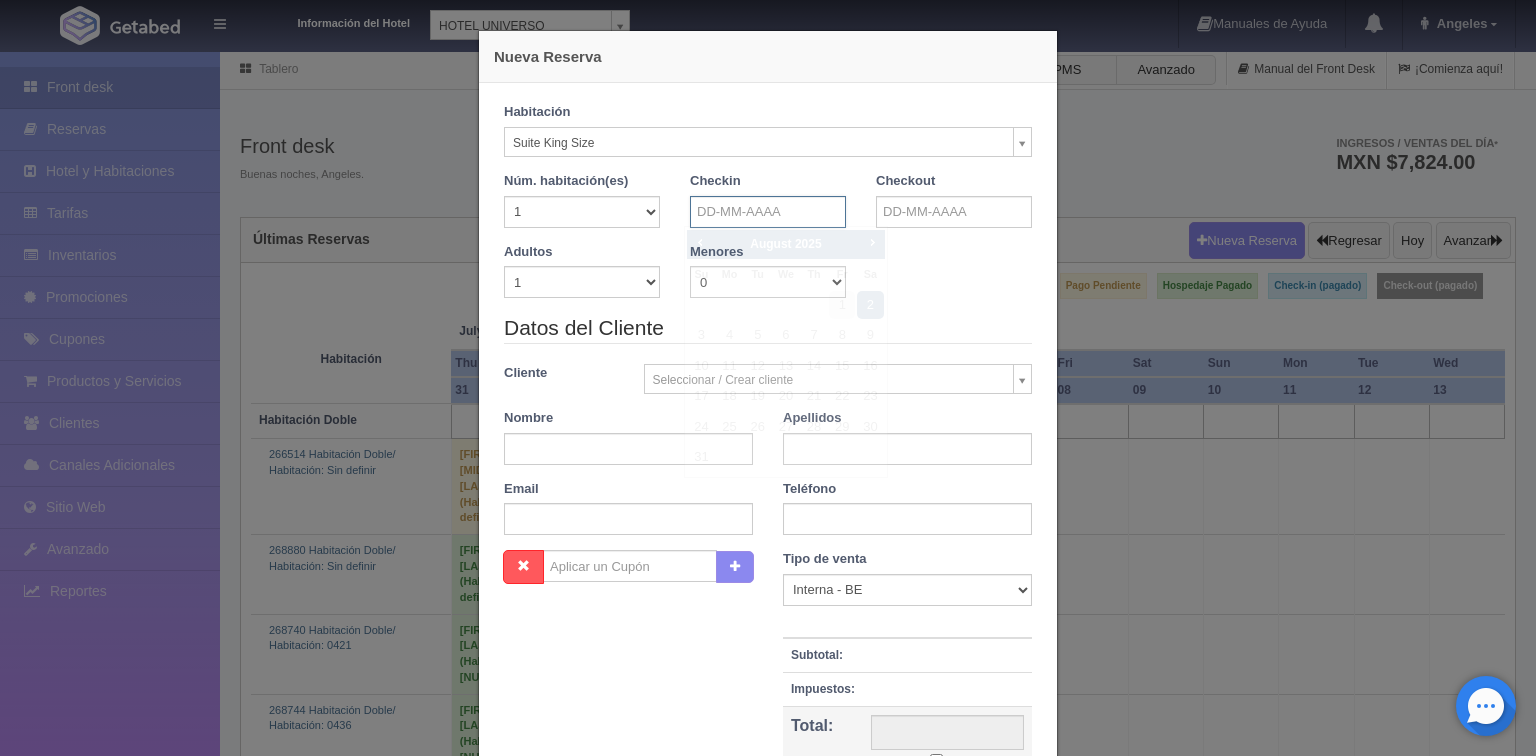 click at bounding box center [768, 212] 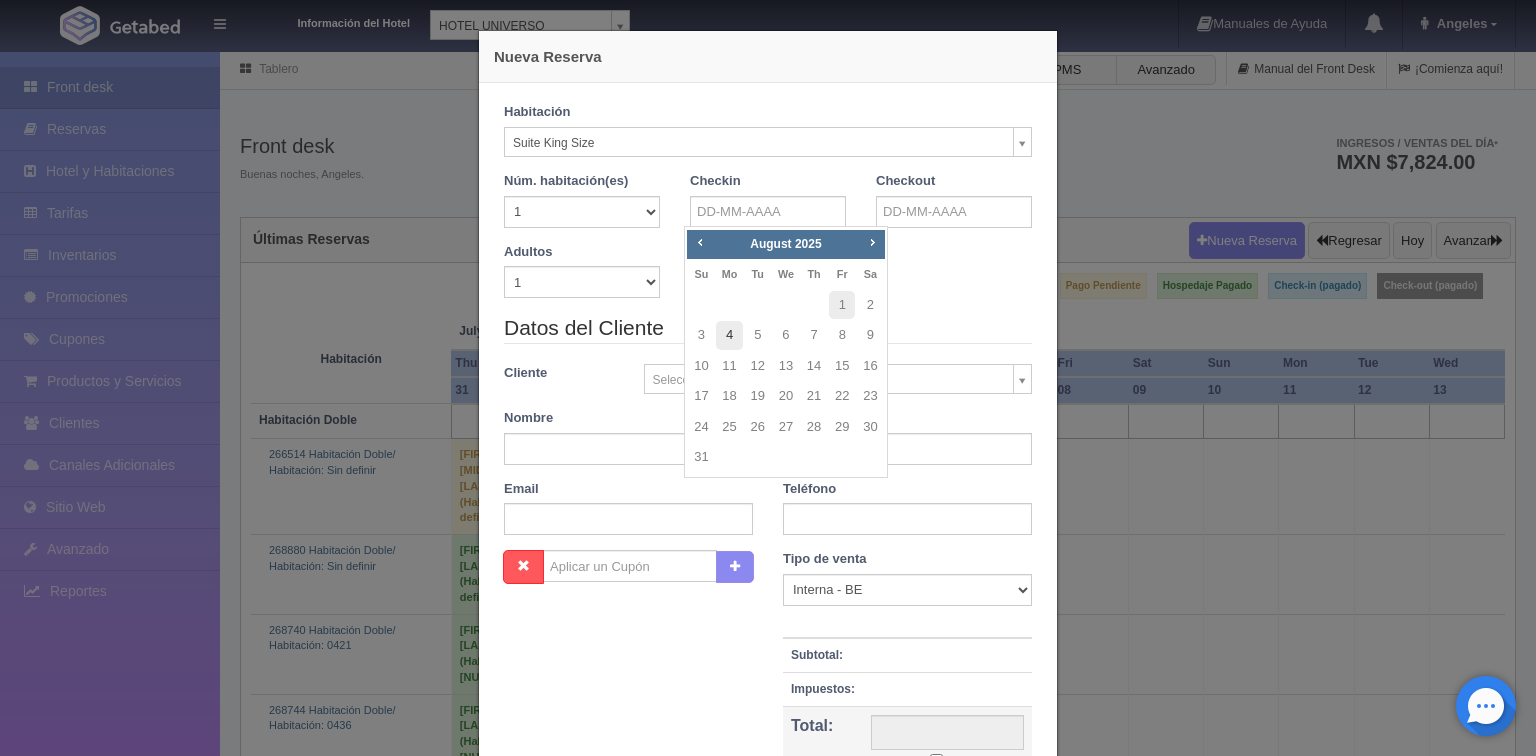 click on "4" at bounding box center [729, 335] 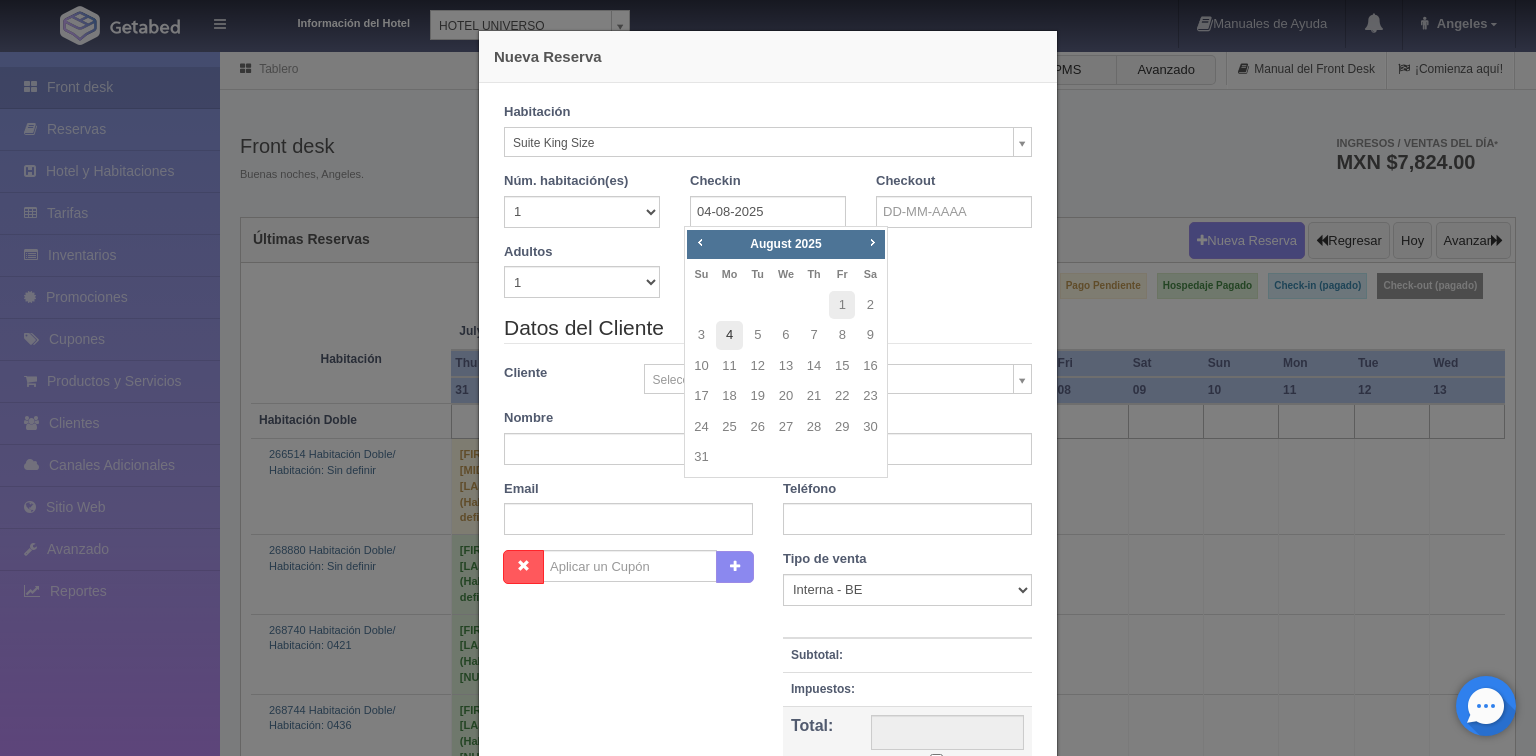 checkbox on "false" 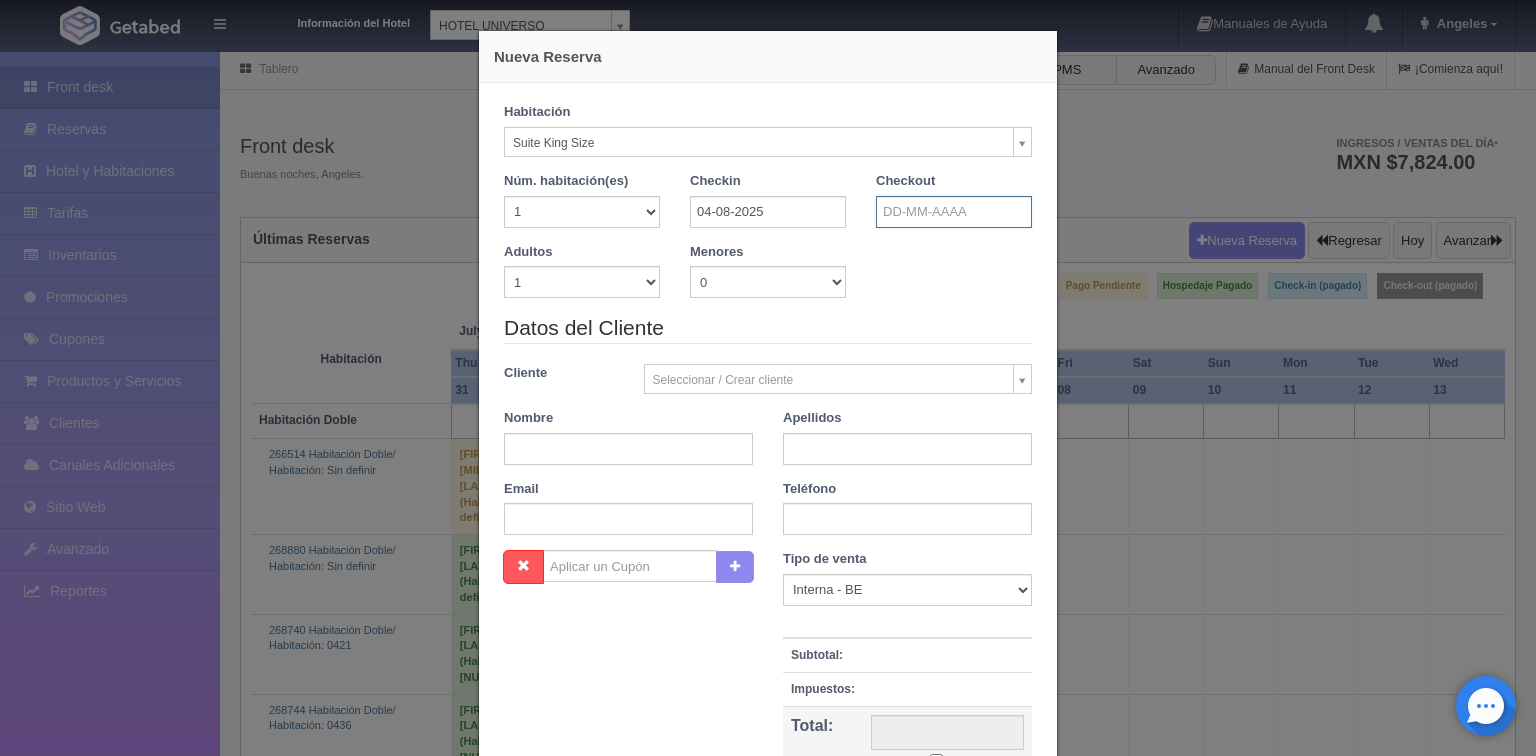click at bounding box center (954, 212) 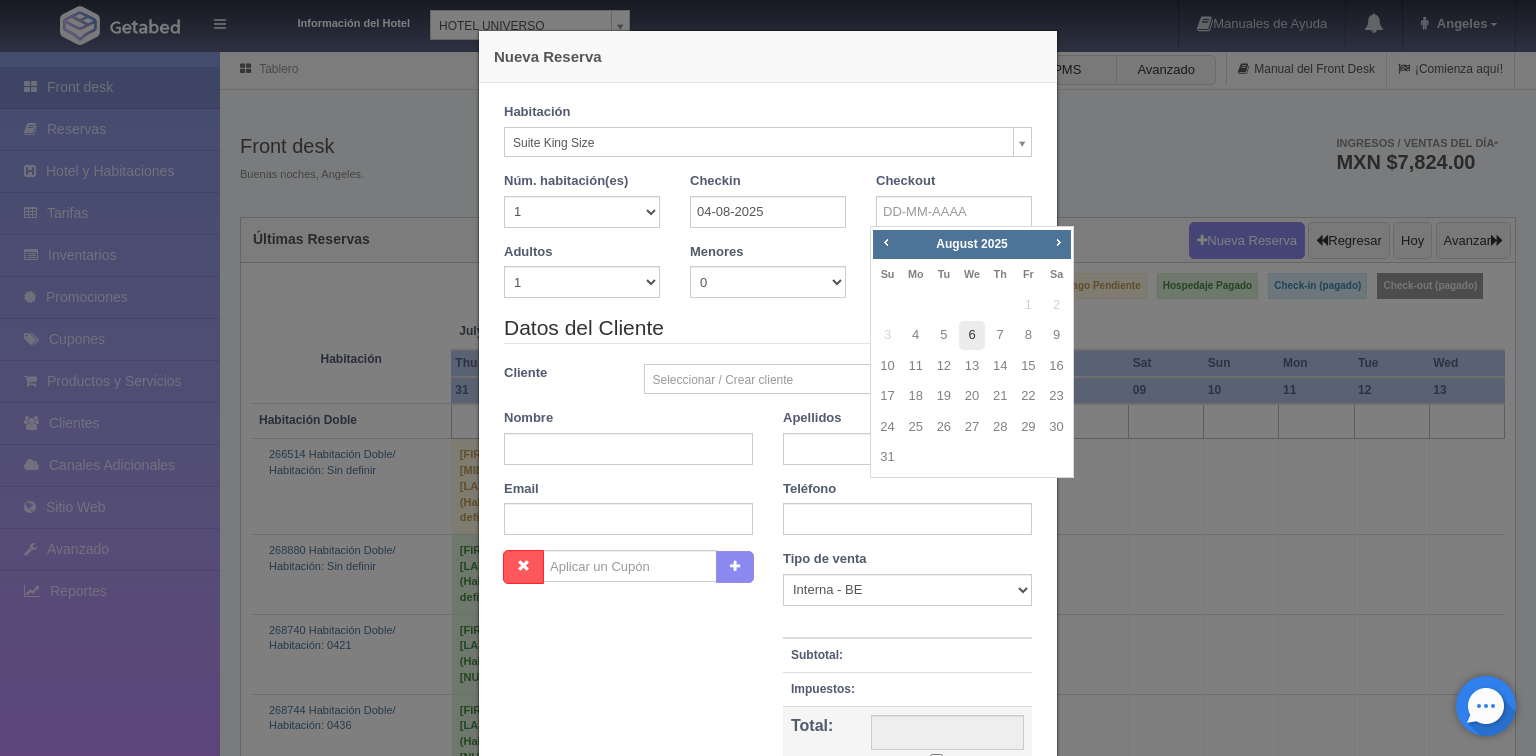 click on "6" at bounding box center [972, 335] 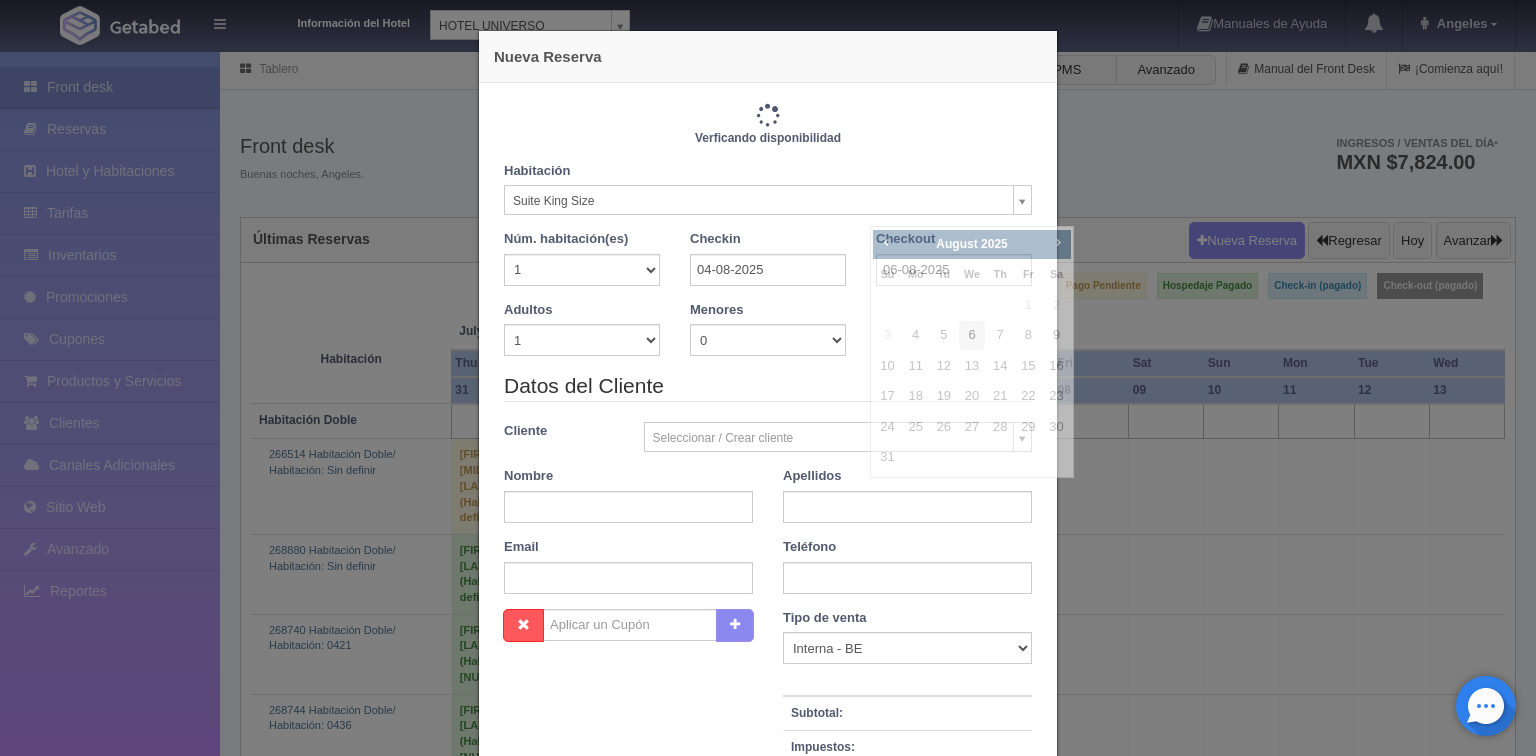 checkbox on "false" 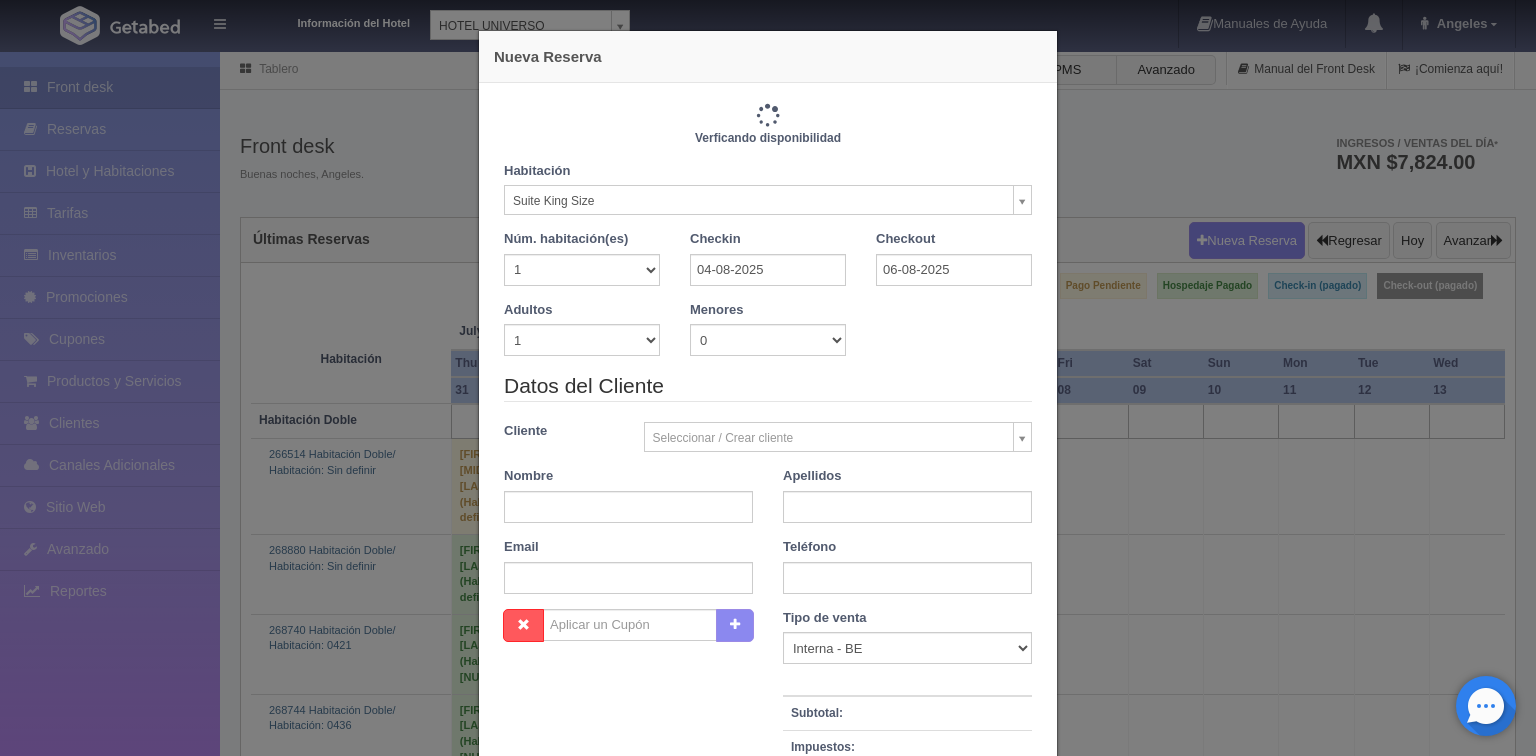 type on "2420.00" 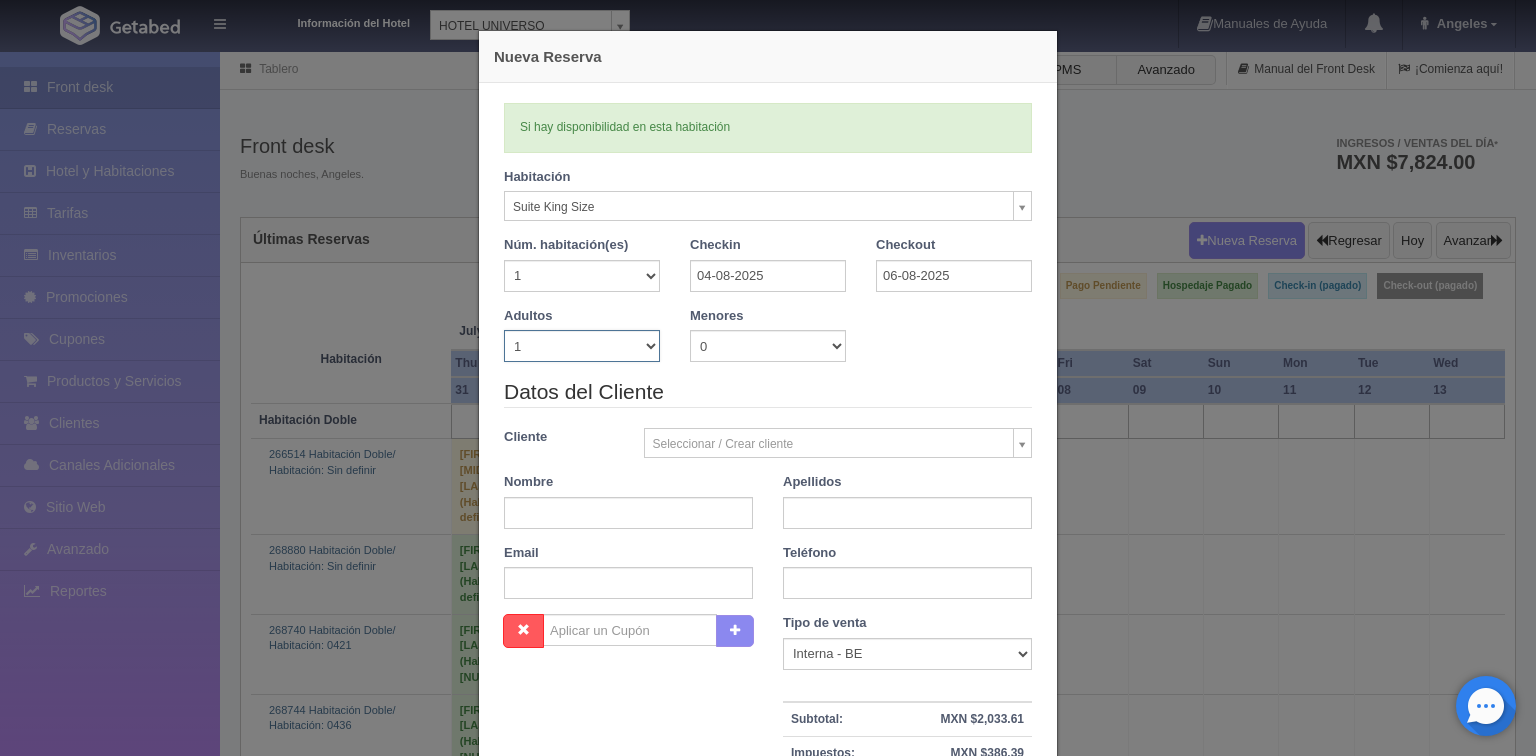 click on "1
2
3
4
5
6
7
8
9
10" at bounding box center (582, 346) 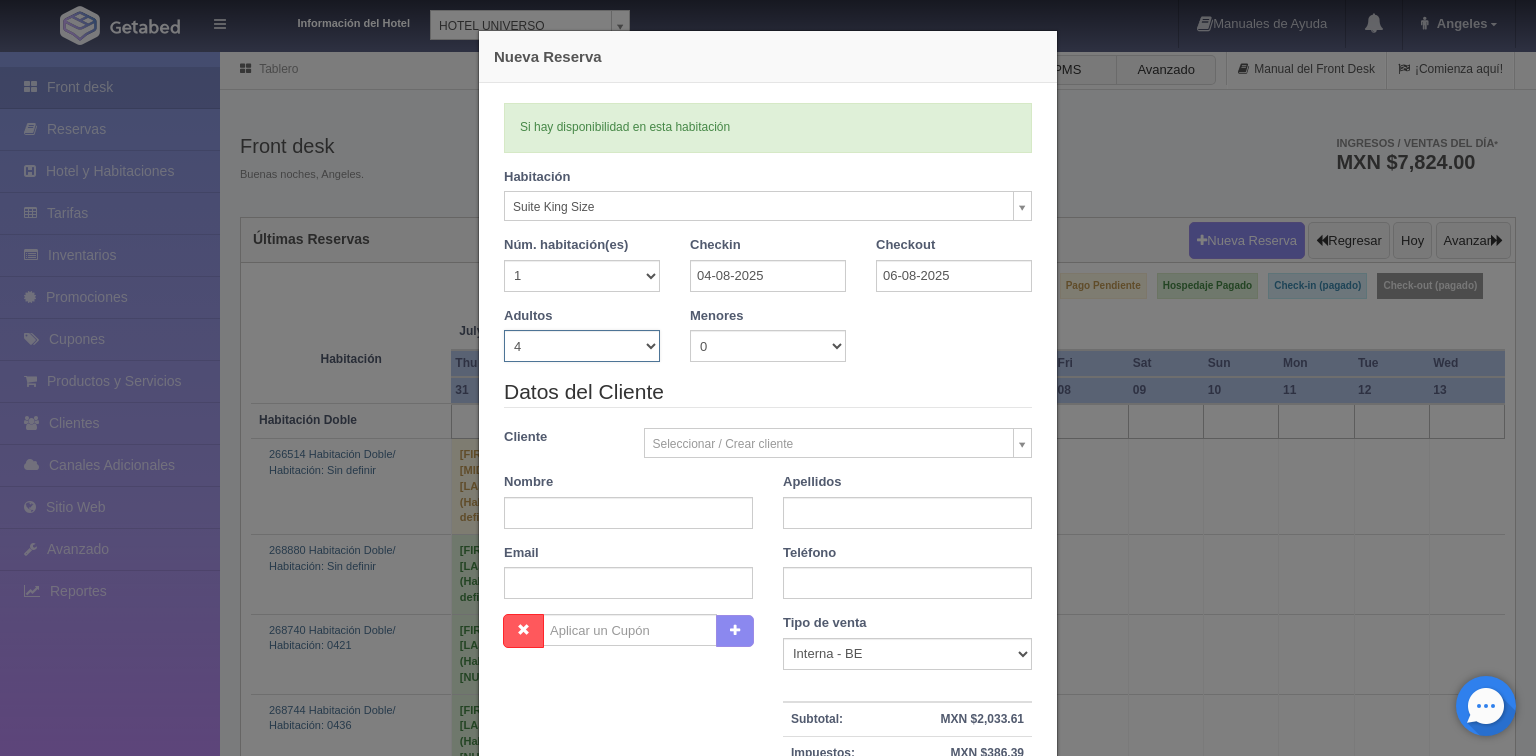 click on "1
2
3
4
5
6
7
8
9
10" at bounding box center [582, 346] 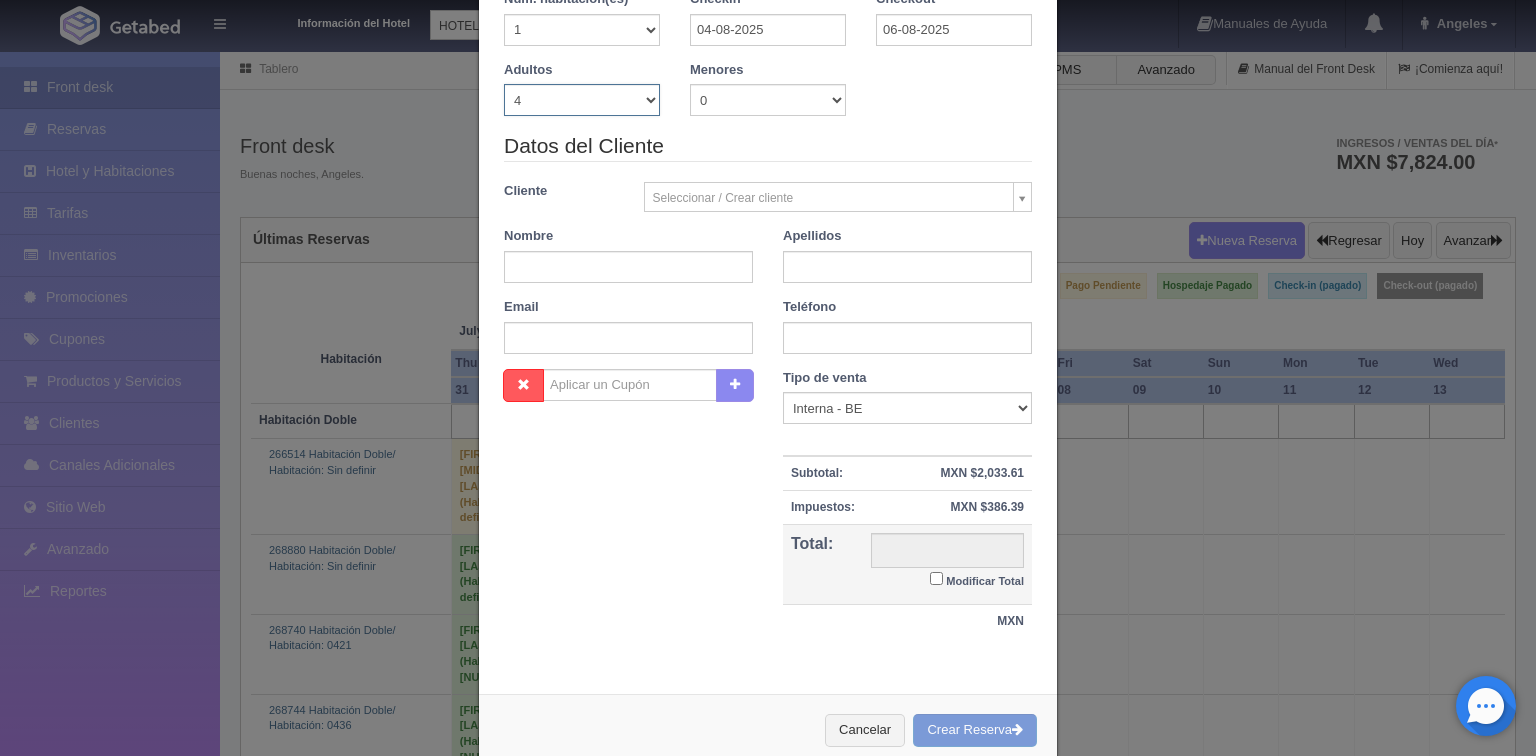 type on "2420.00" 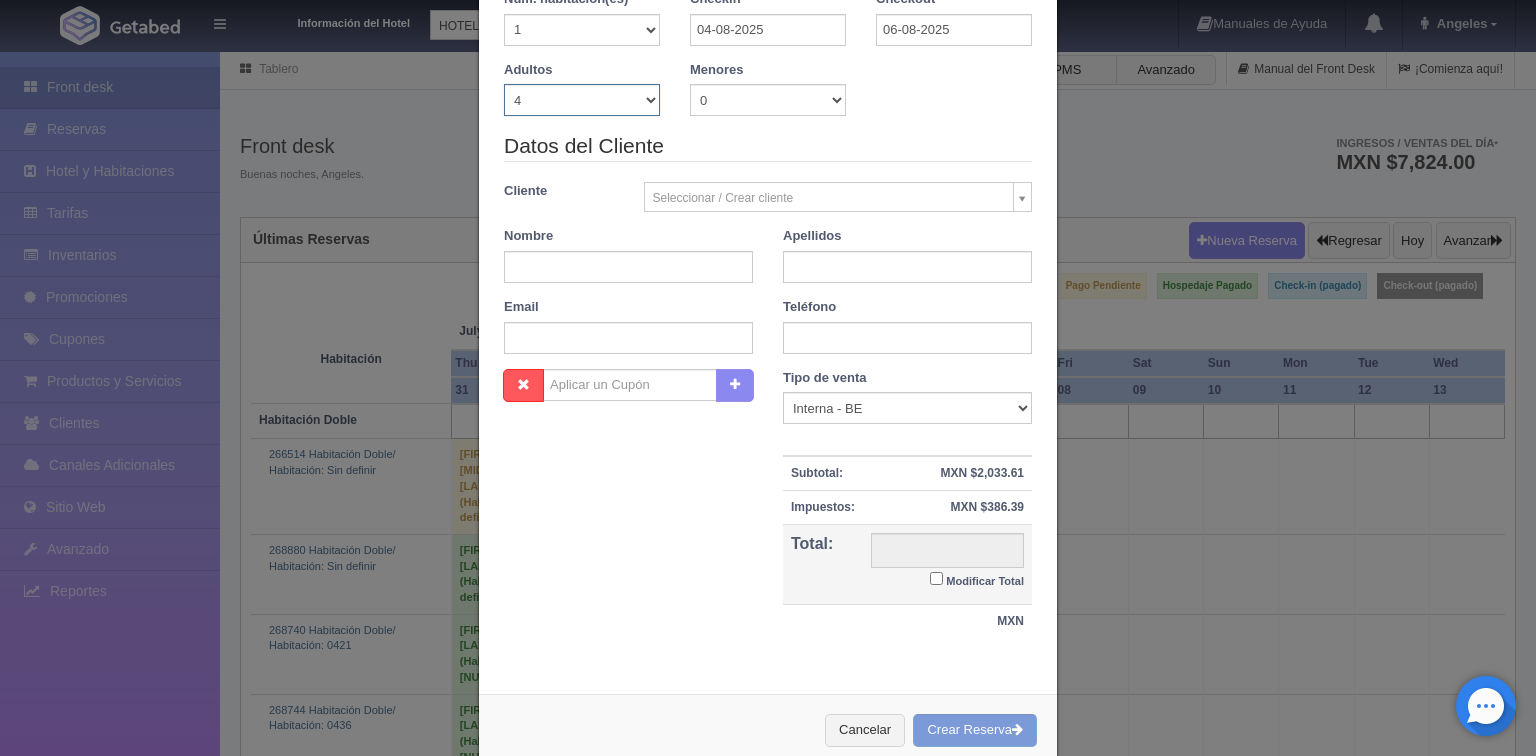 checkbox on "false" 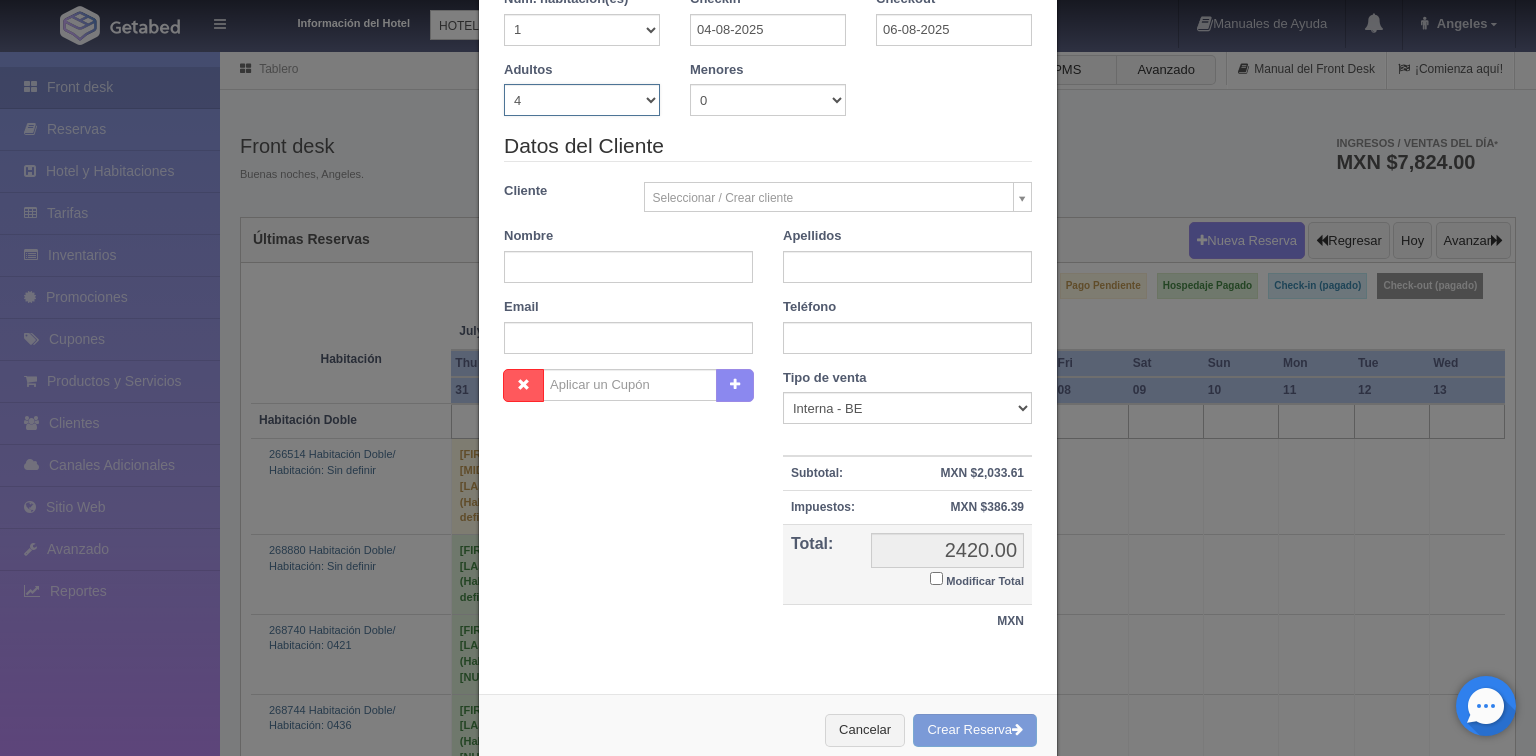 scroll, scrollTop: 246, scrollLeft: 0, axis: vertical 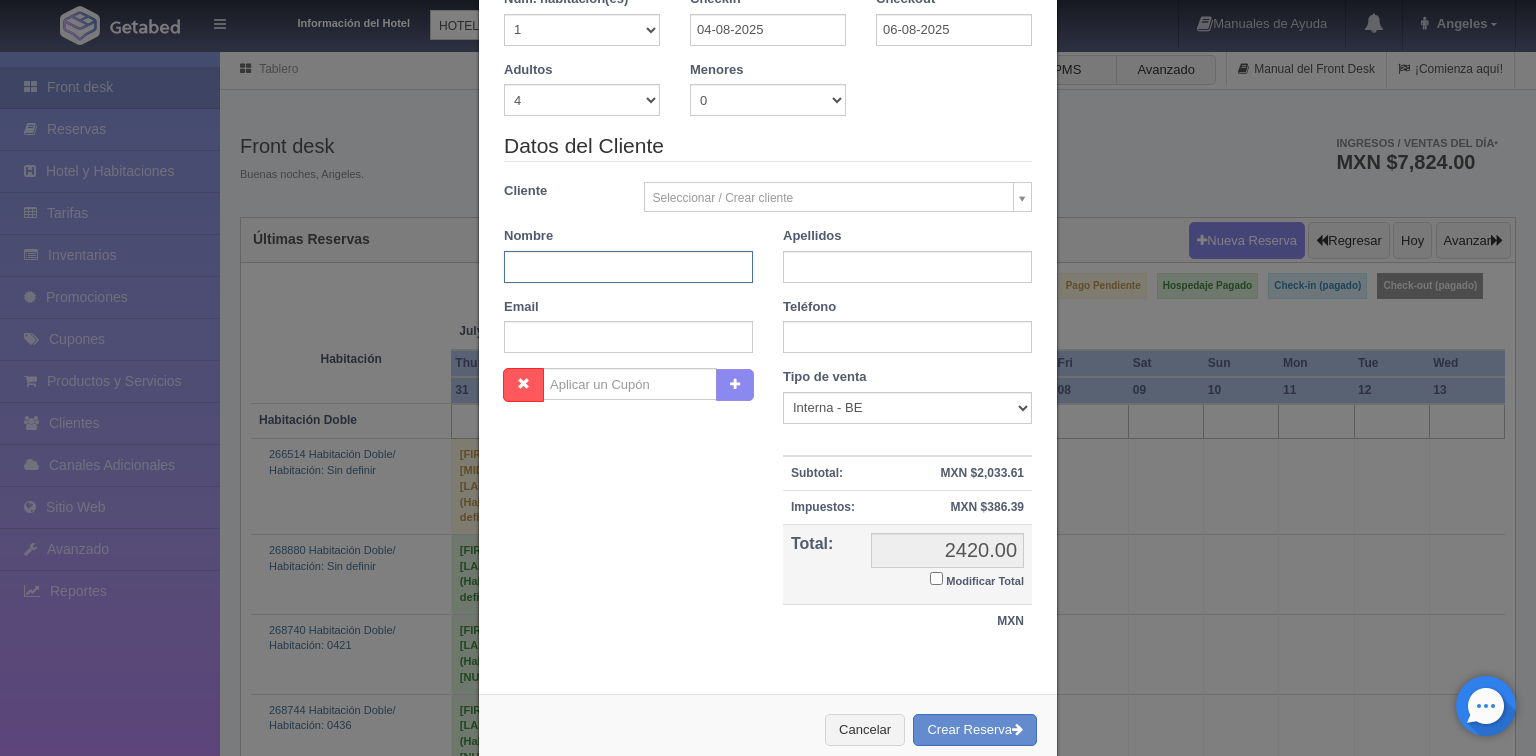 click at bounding box center [628, 267] 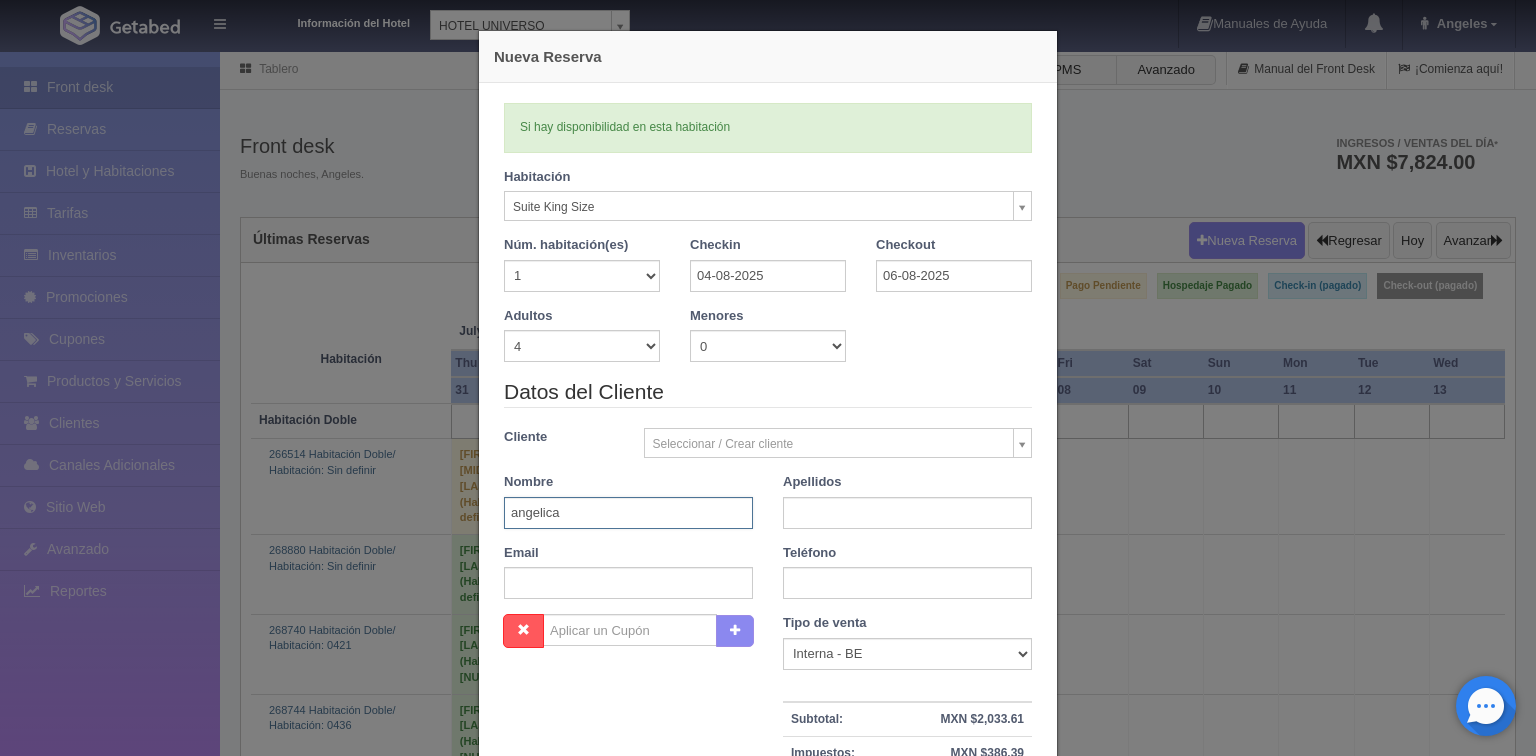type on "angelica" 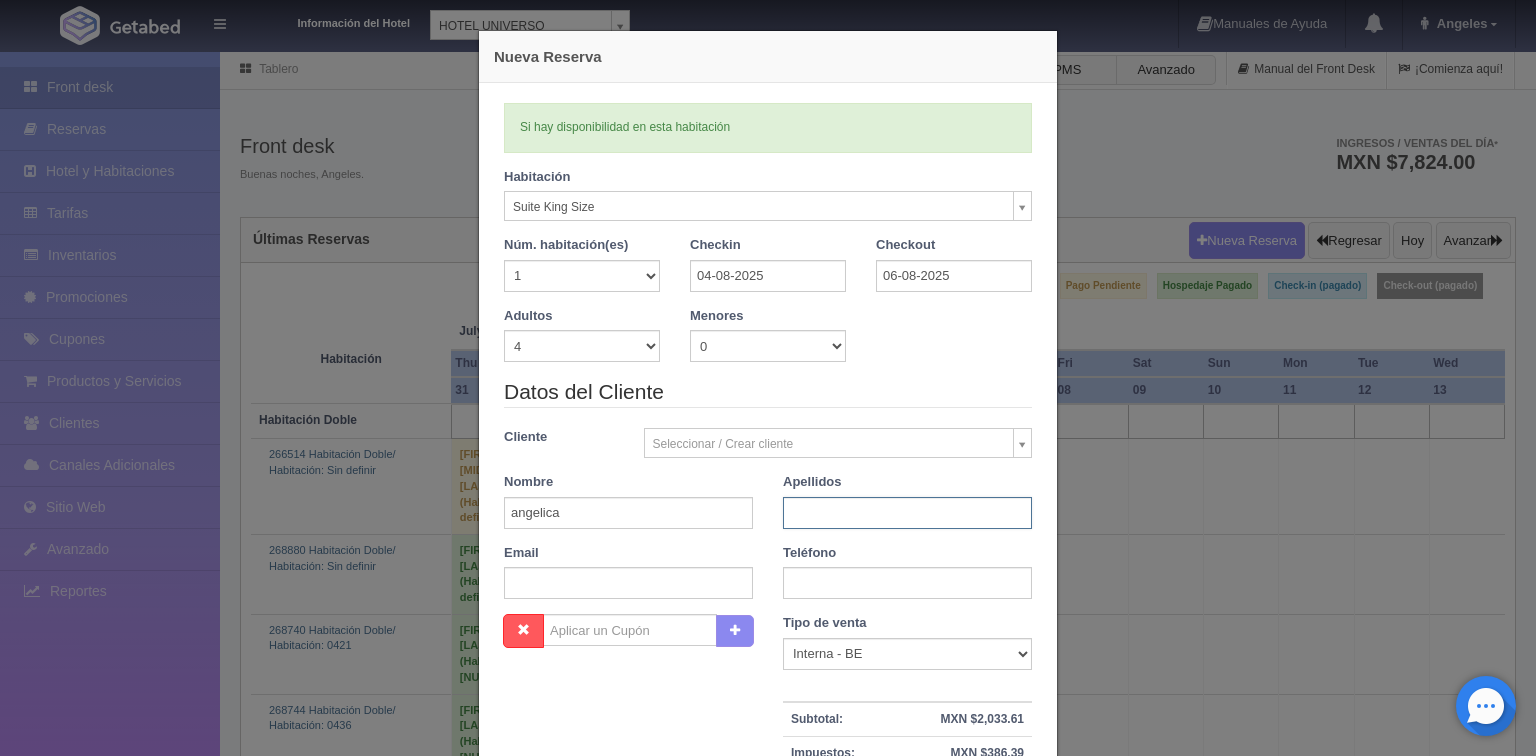 click at bounding box center (907, 513) 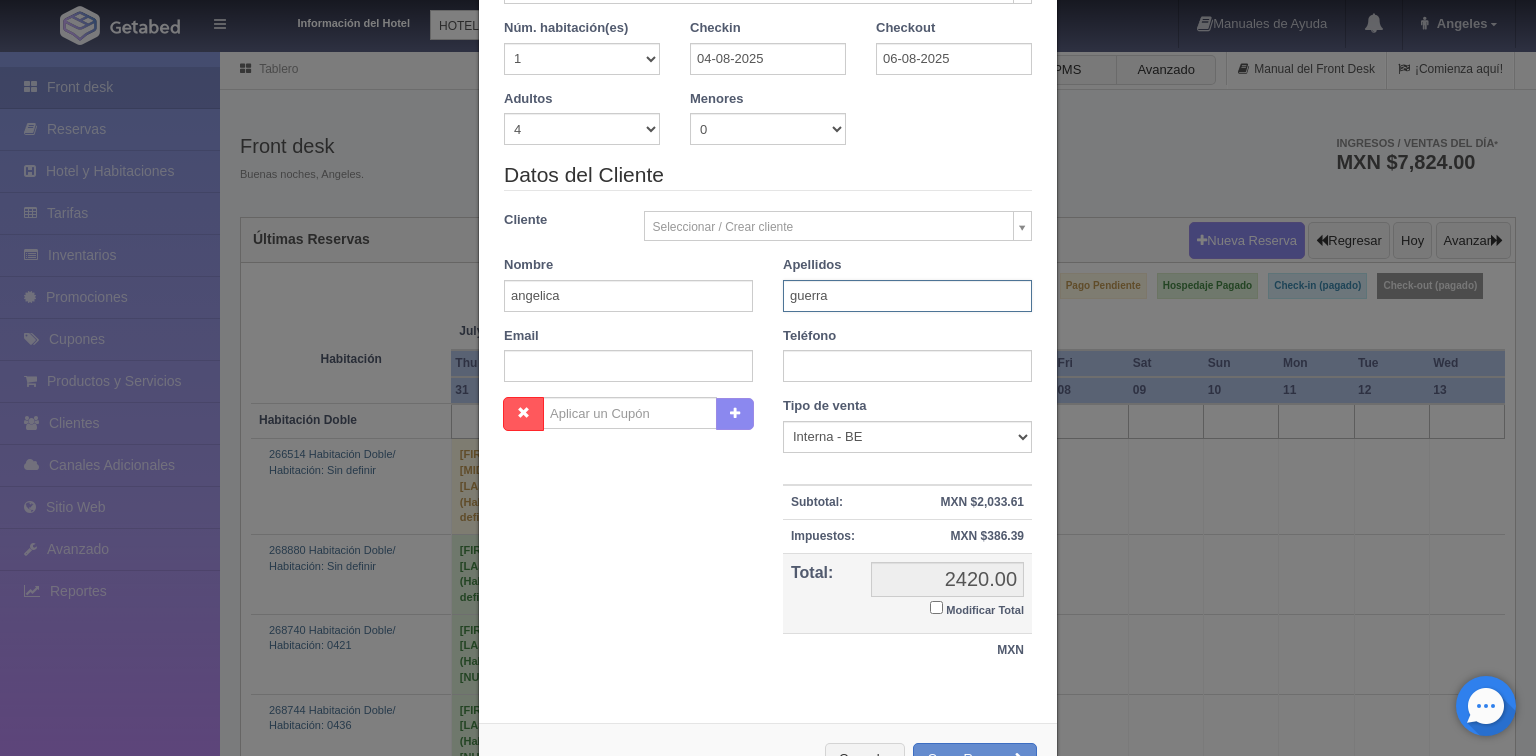 scroll, scrollTop: 240, scrollLeft: 0, axis: vertical 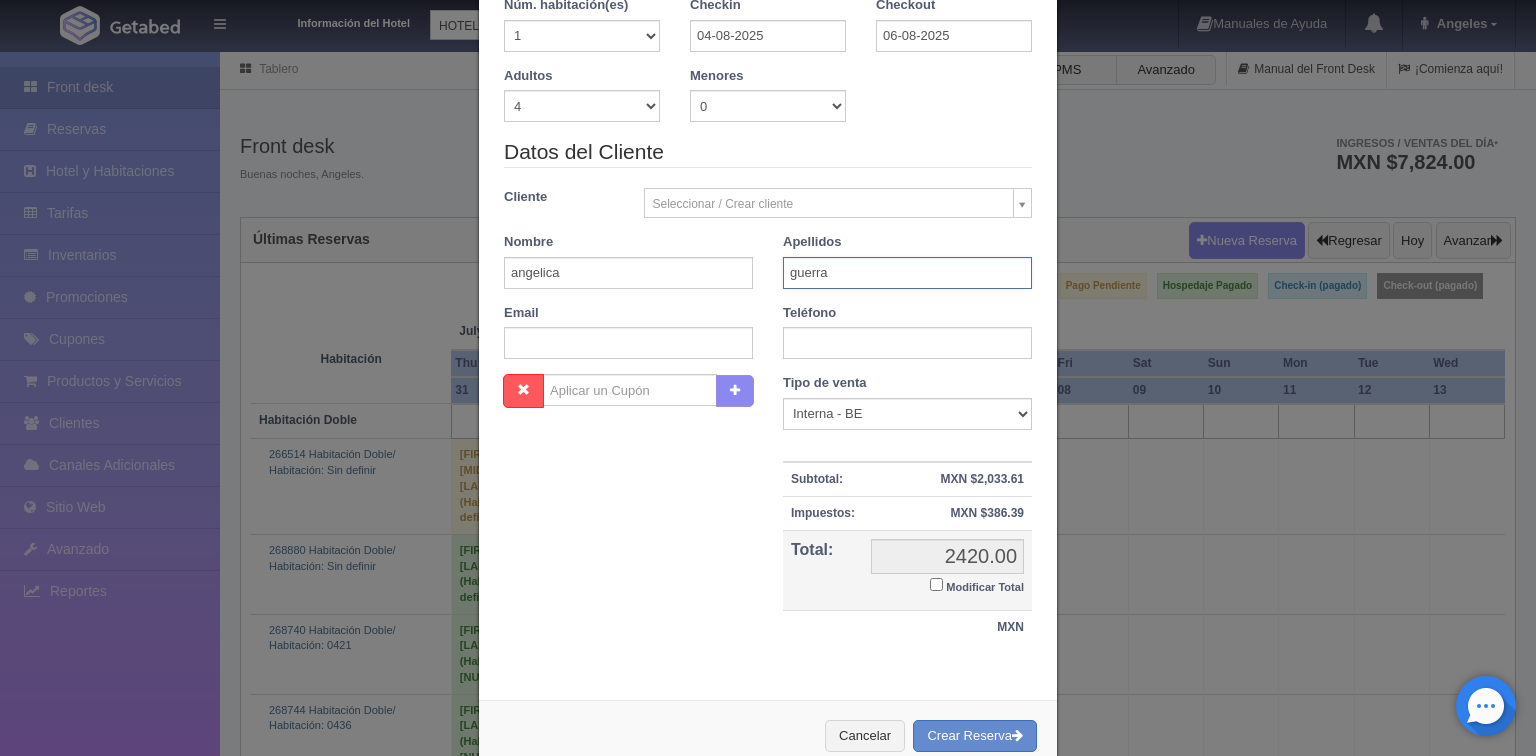 type on "guerra" 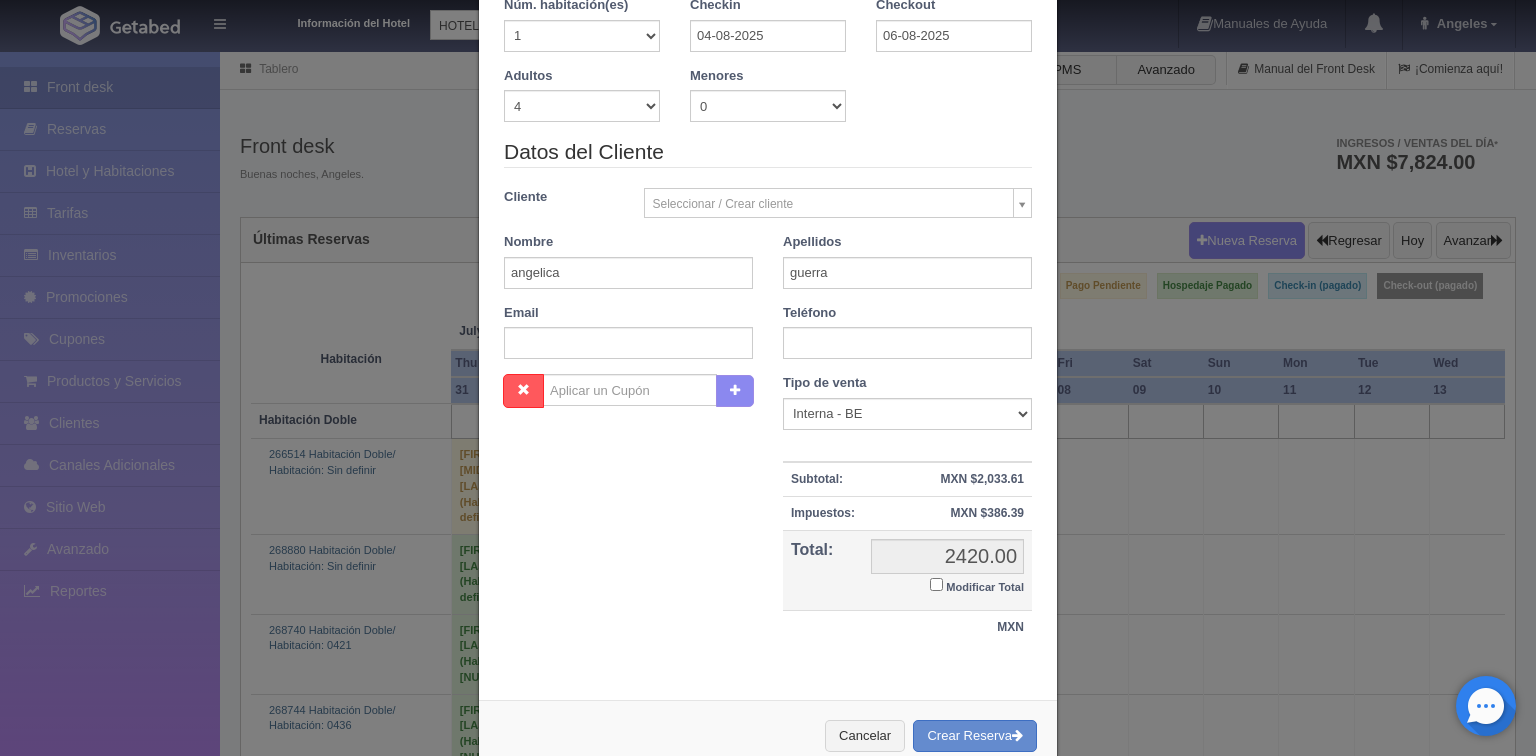 drag, startPoint x: 834, startPoint y: 646, endPoint x: 900, endPoint y: 641, distance: 66.189125 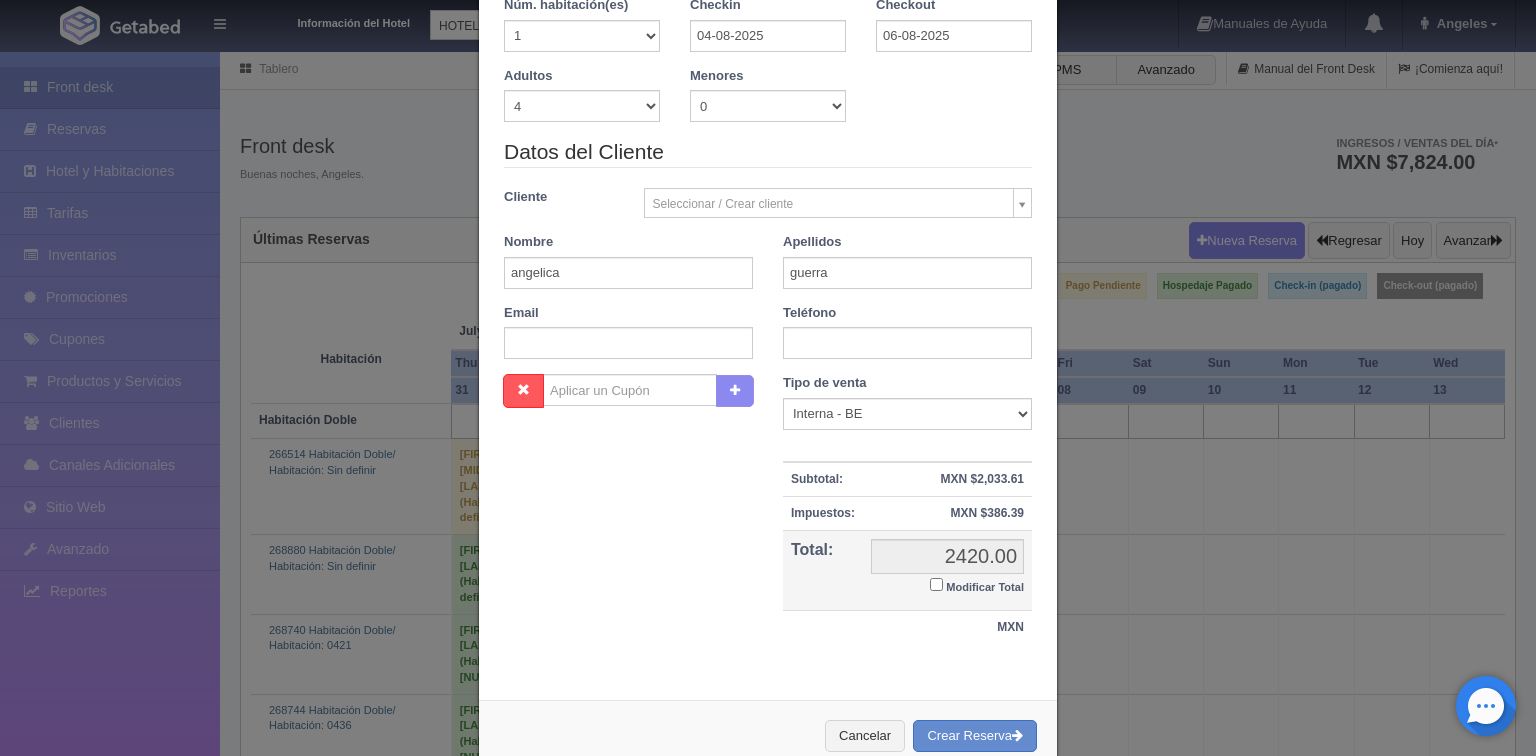 click on "Modificar Total" at bounding box center (936, 584) 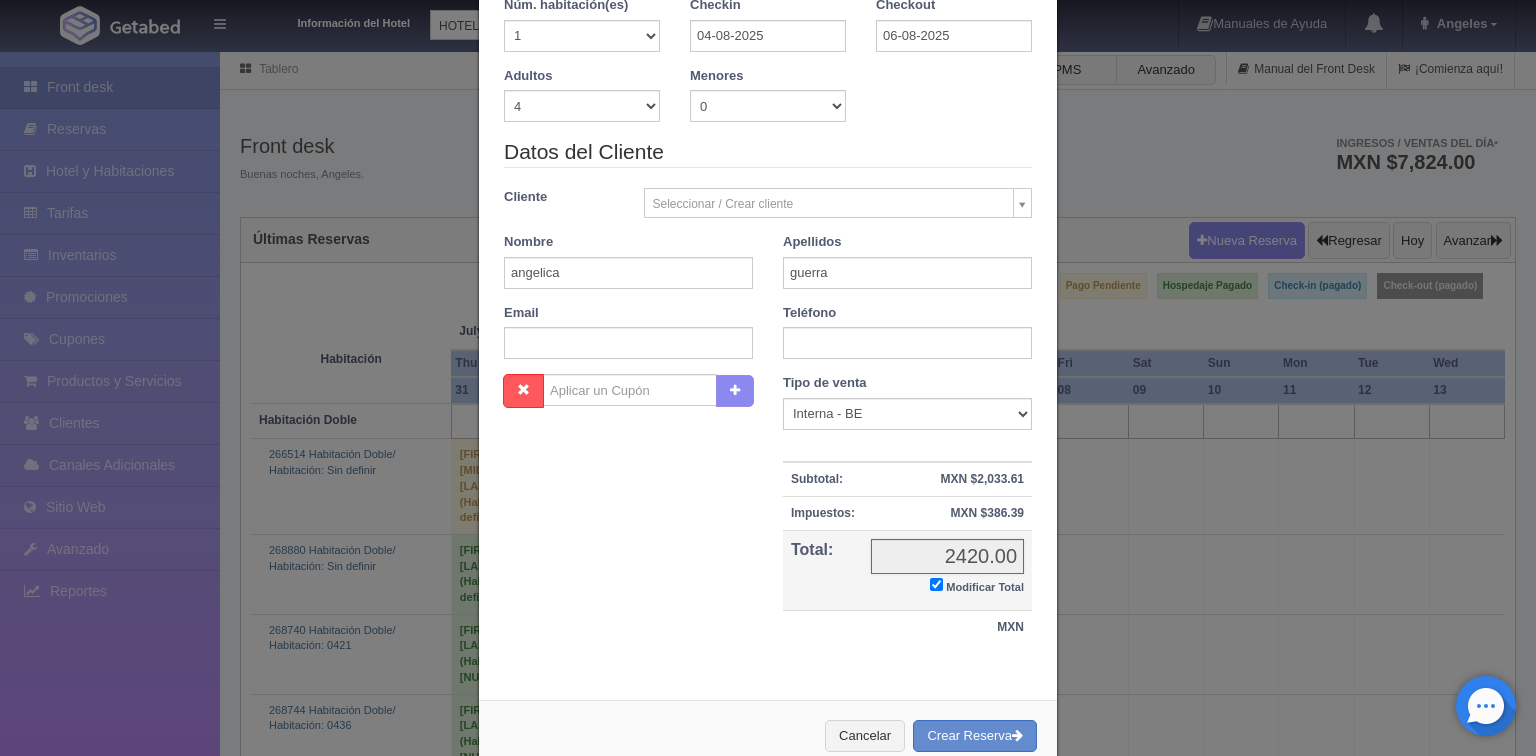 checkbox on "true" 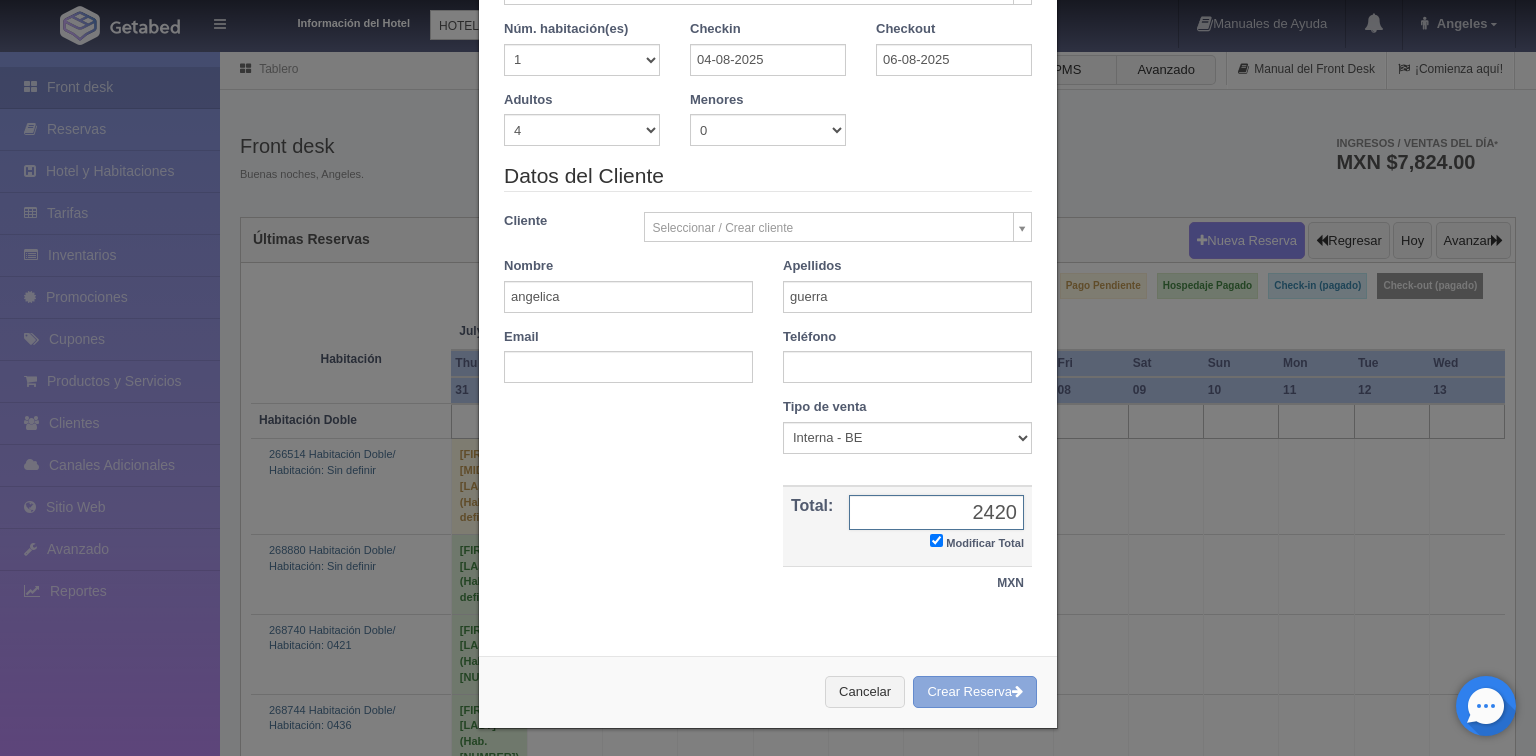 type on "2420" 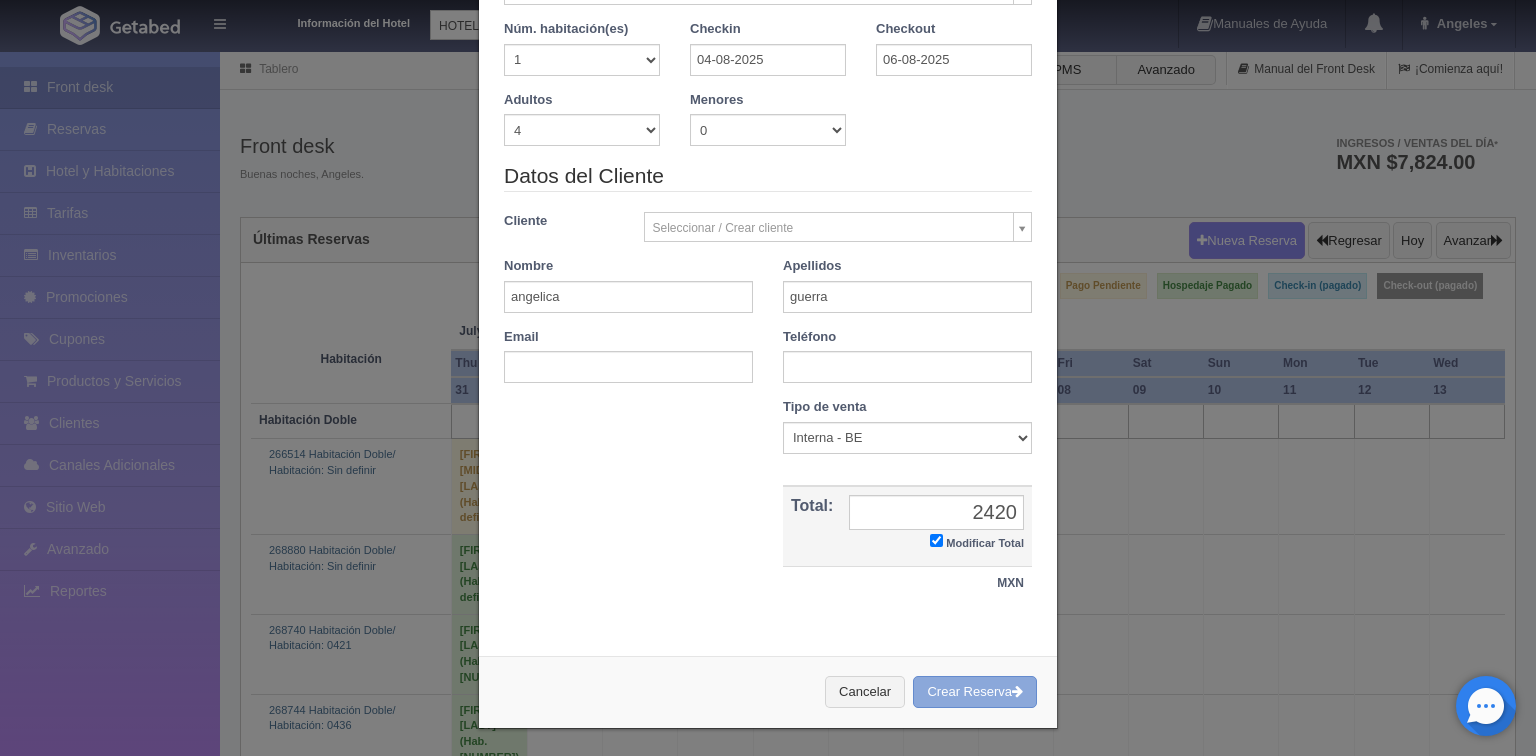 click on "Crear Reserva" at bounding box center [975, 692] 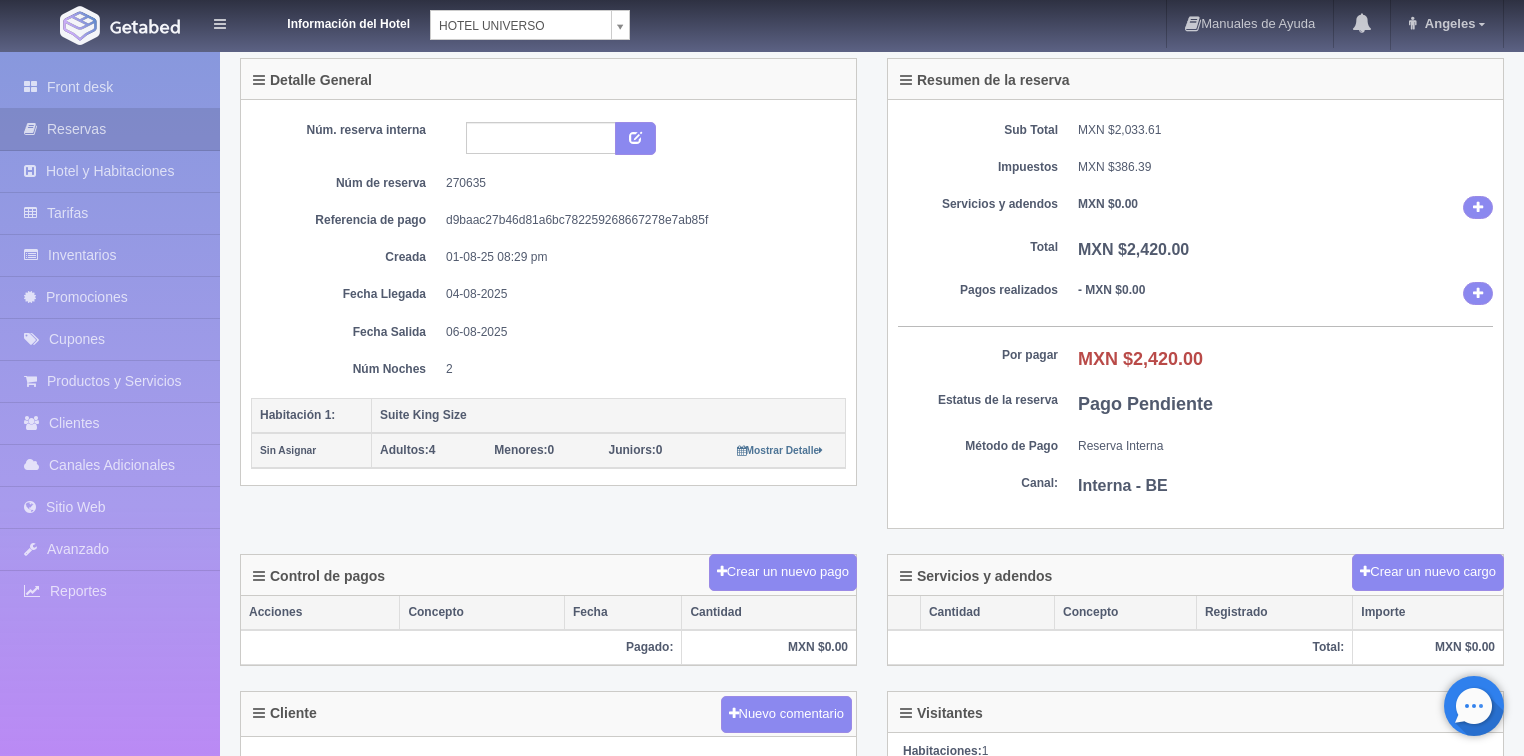 scroll, scrollTop: 0, scrollLeft: 0, axis: both 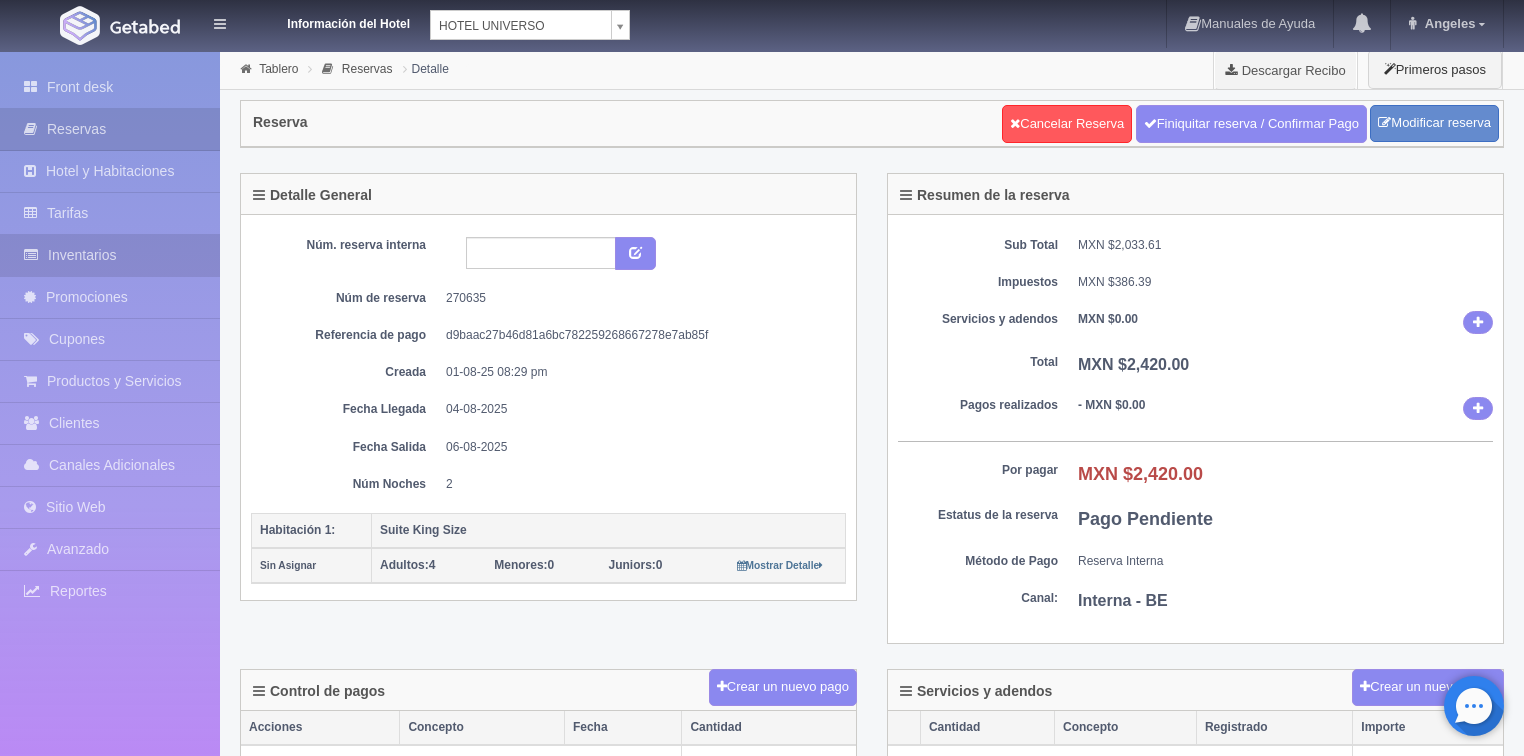 click on "Inventarios" at bounding box center [110, 255] 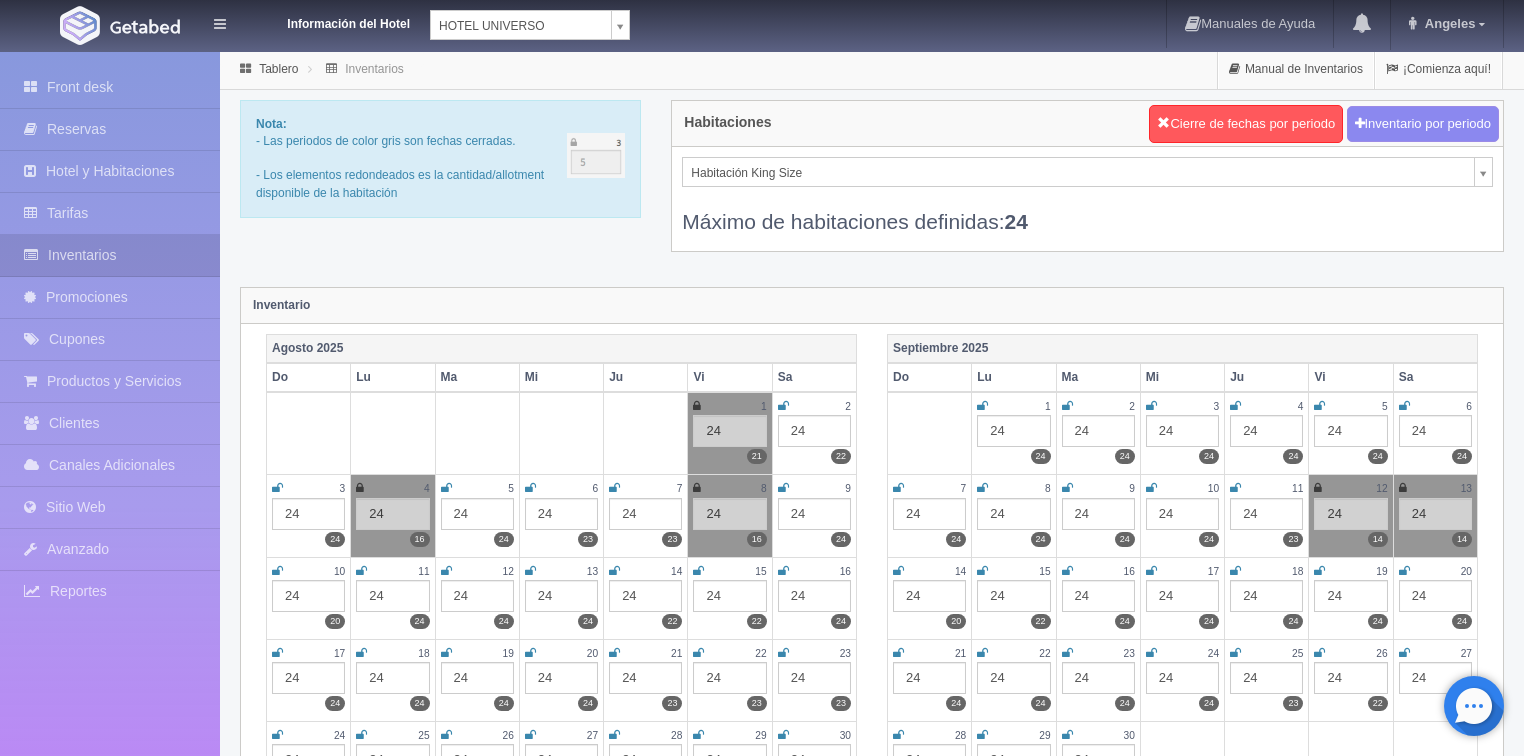 scroll, scrollTop: 0, scrollLeft: 0, axis: both 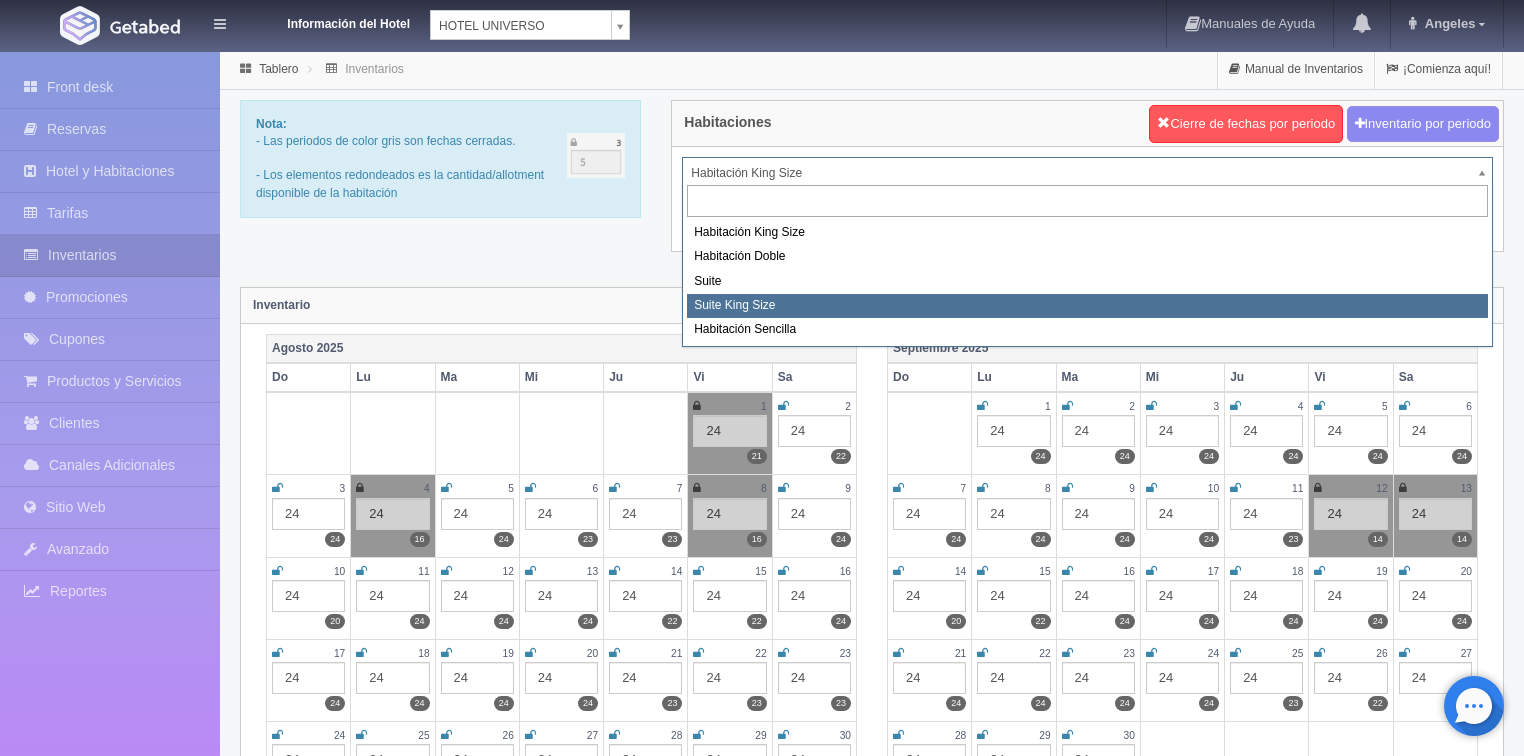 select on "588" 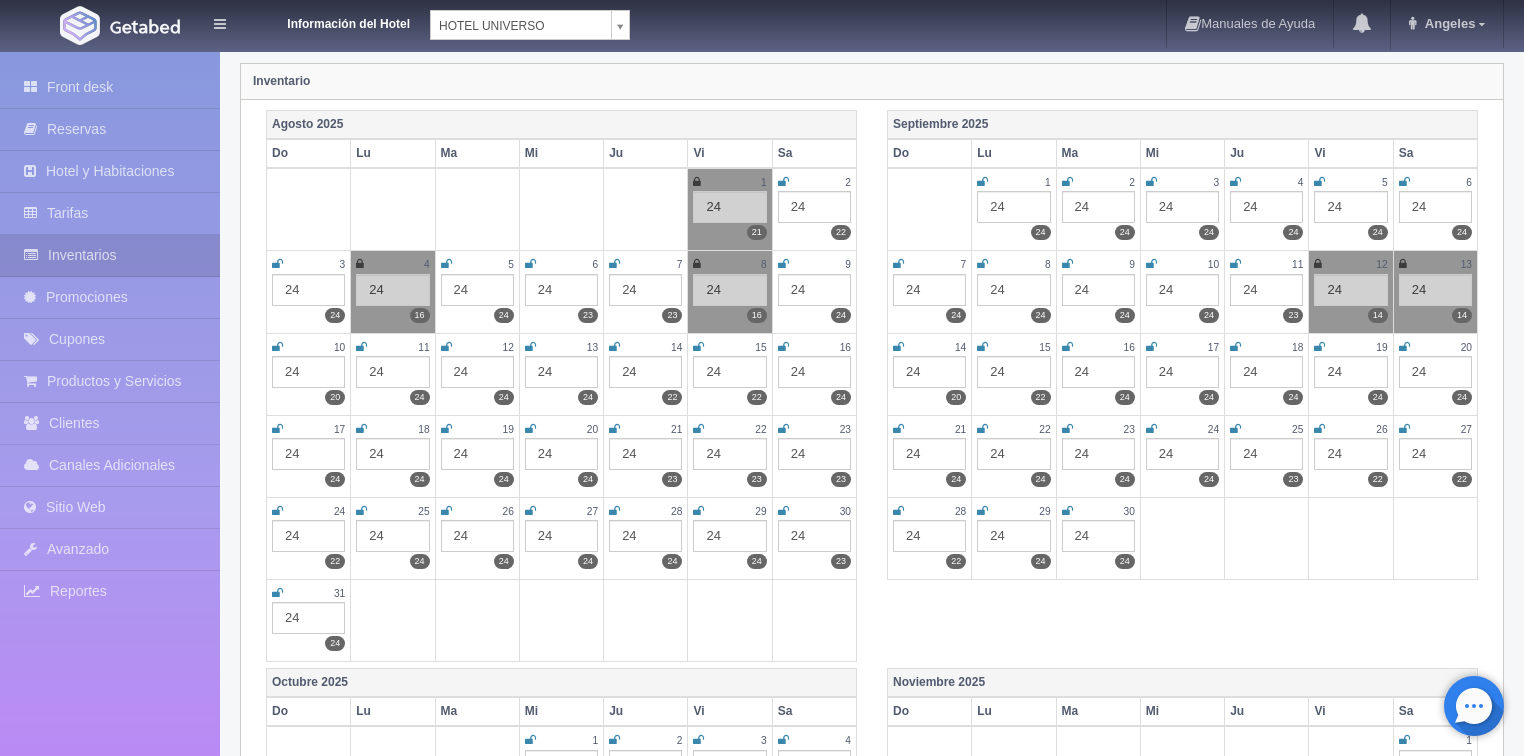 scroll, scrollTop: 240, scrollLeft: 0, axis: vertical 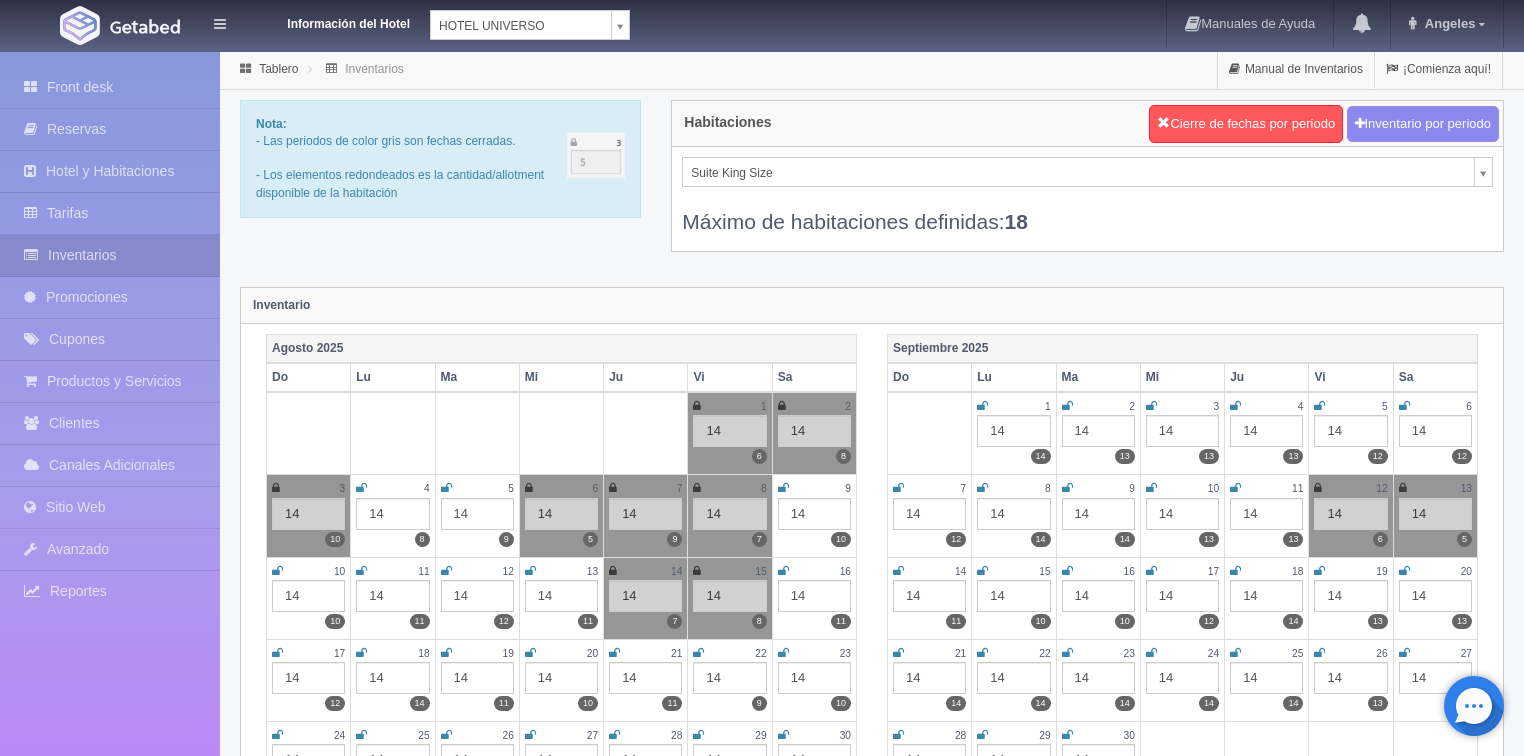 click at bounding box center (361, 488) 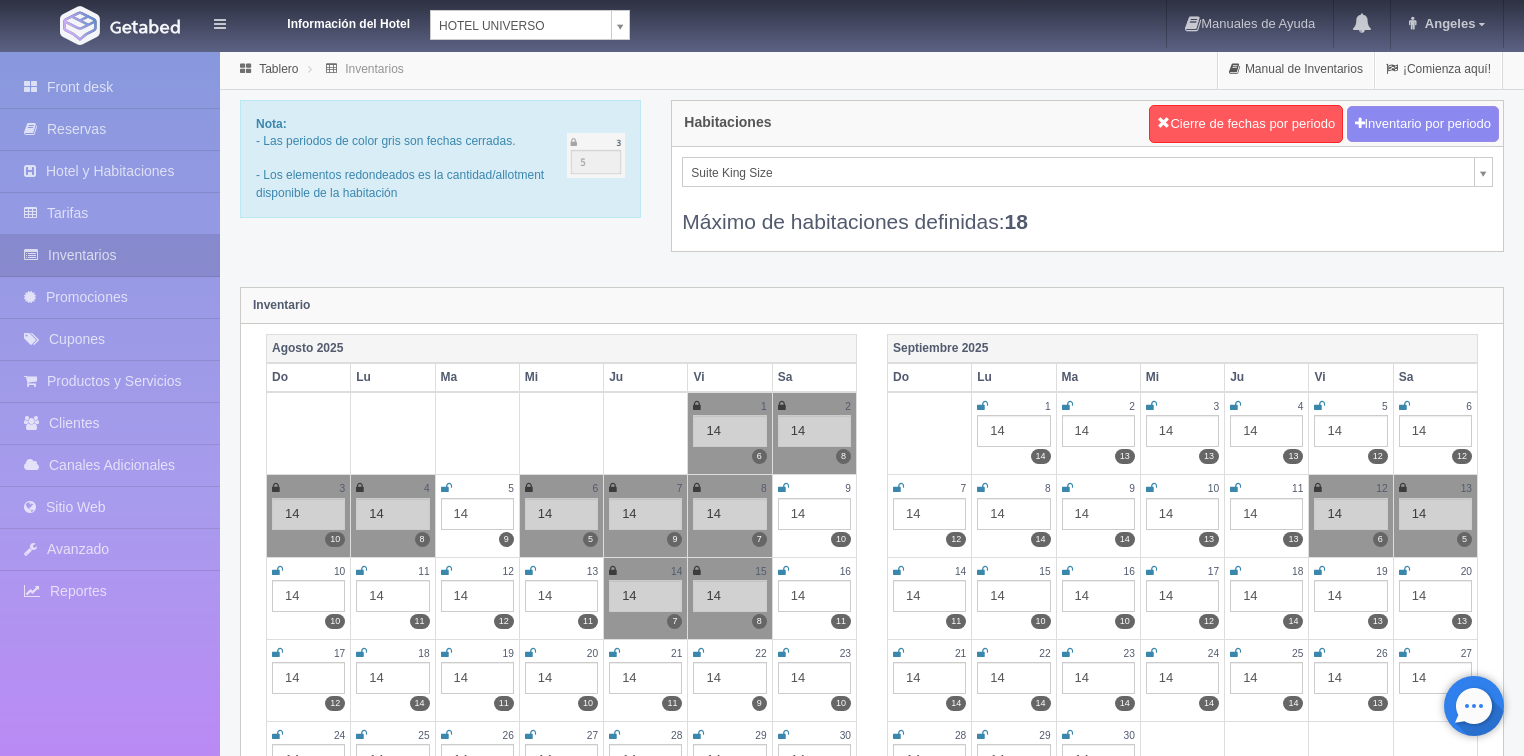 click at bounding box center [446, 488] 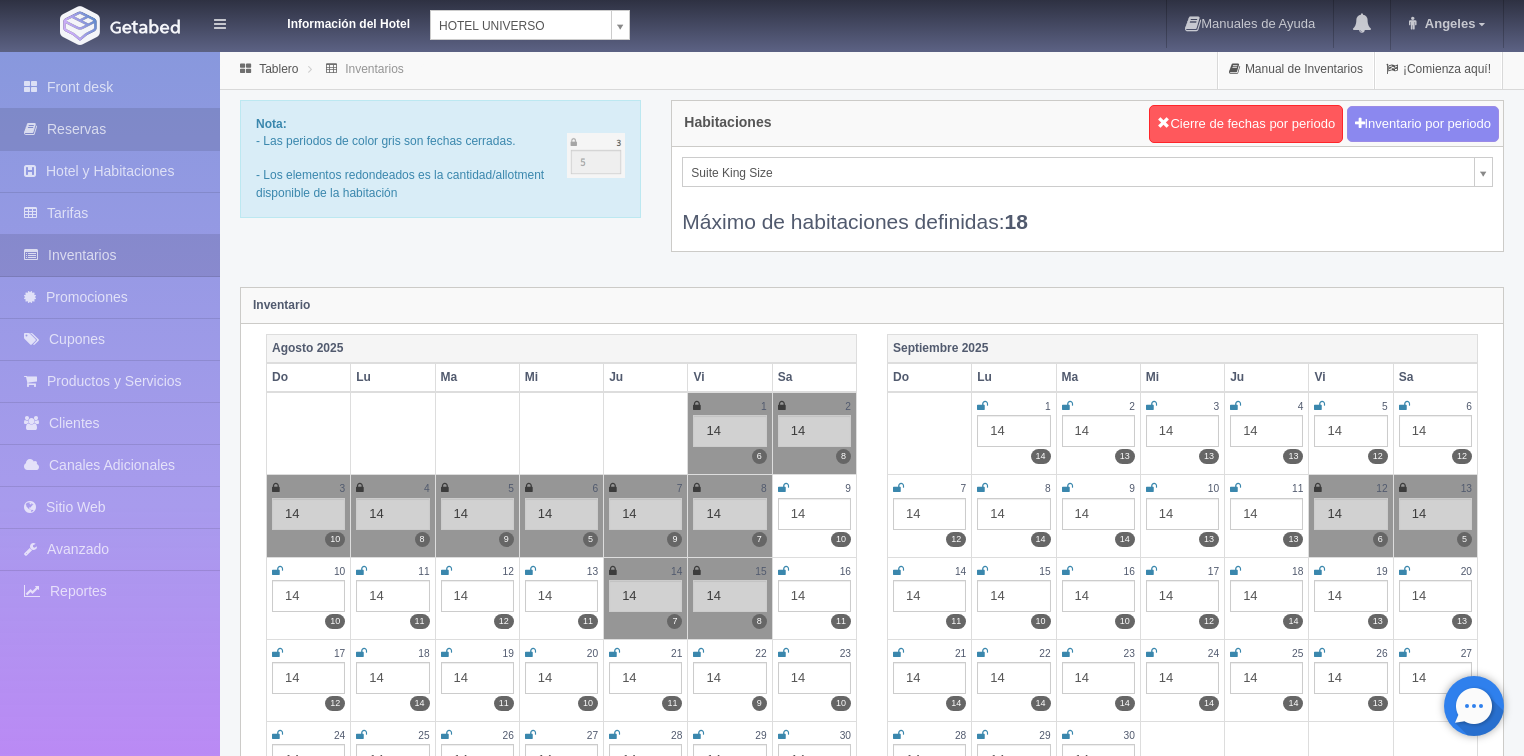 click on "Reservas" at bounding box center [110, 129] 